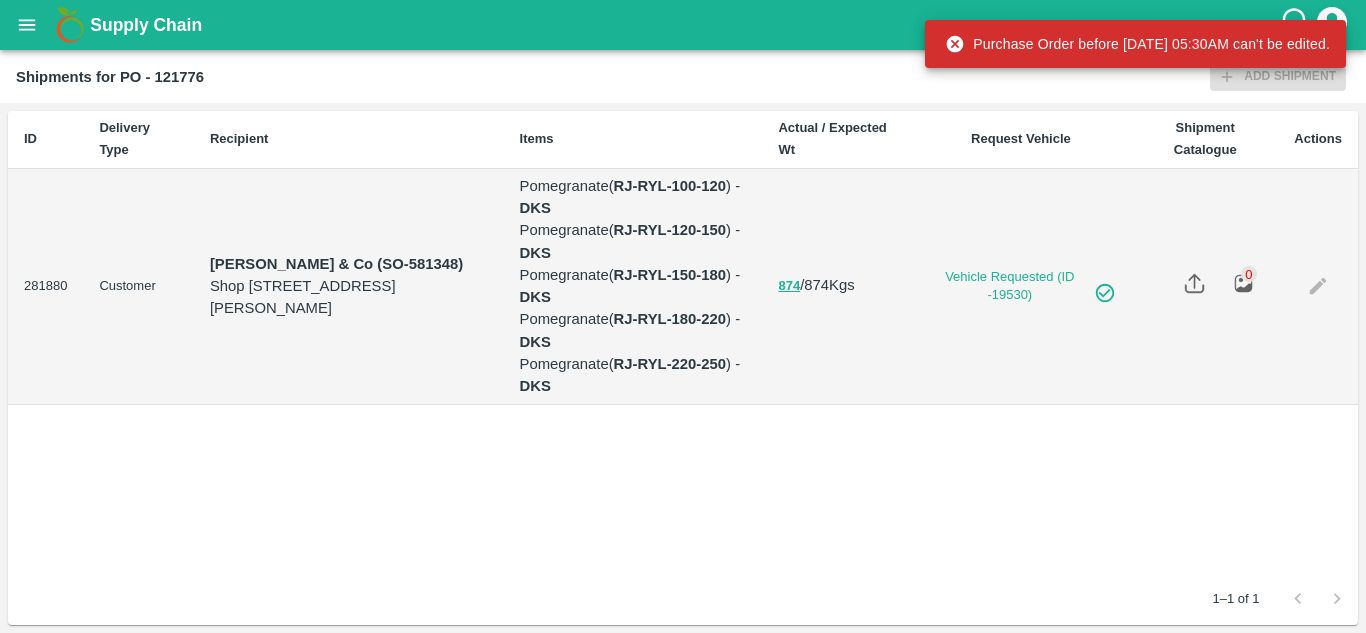 scroll, scrollTop: 0, scrollLeft: 0, axis: both 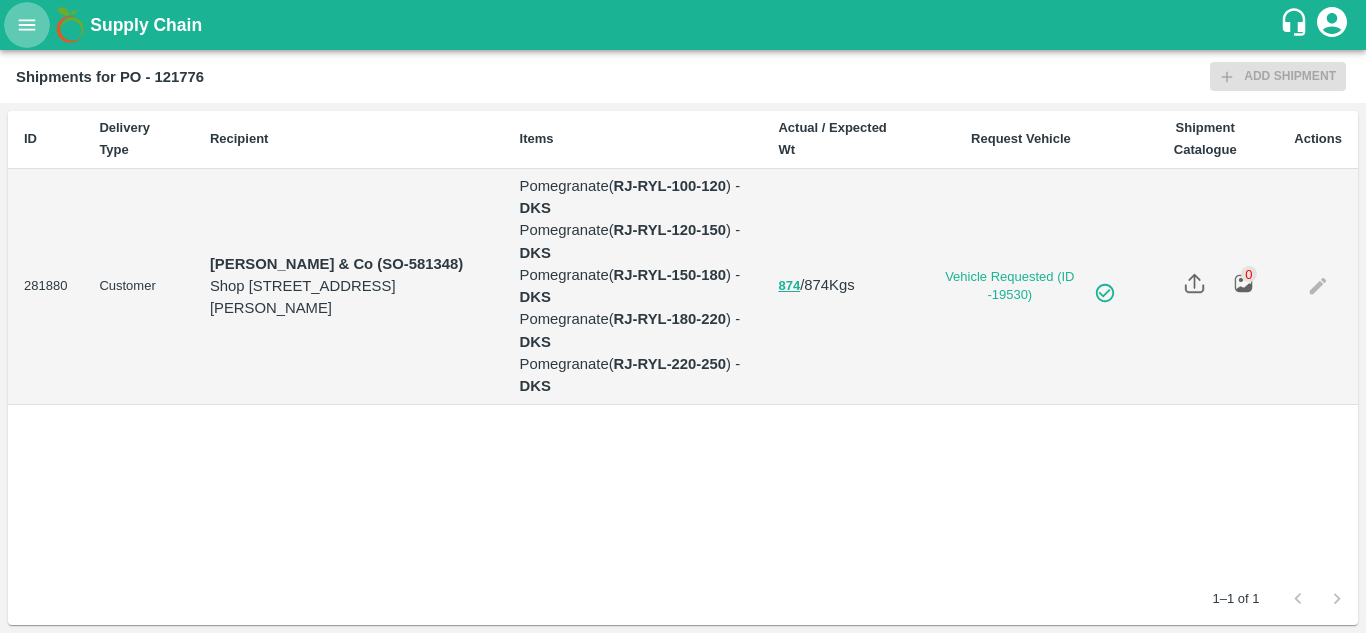click 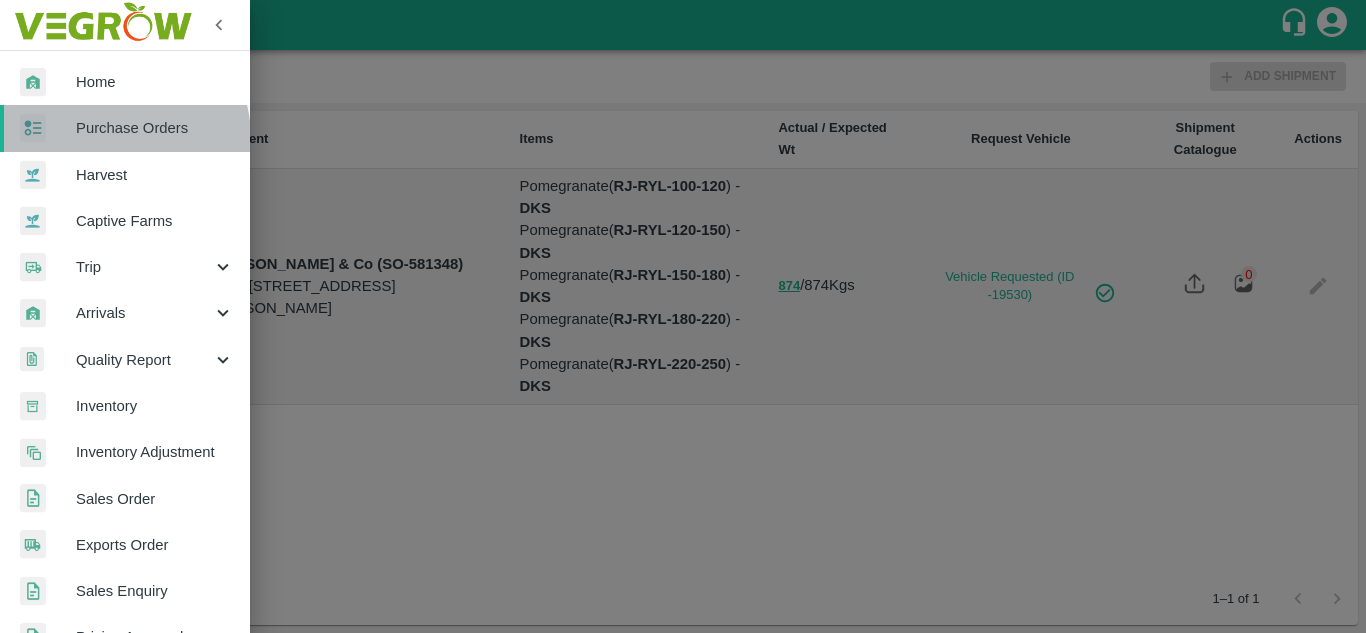 click on "Purchase Orders" at bounding box center (155, 128) 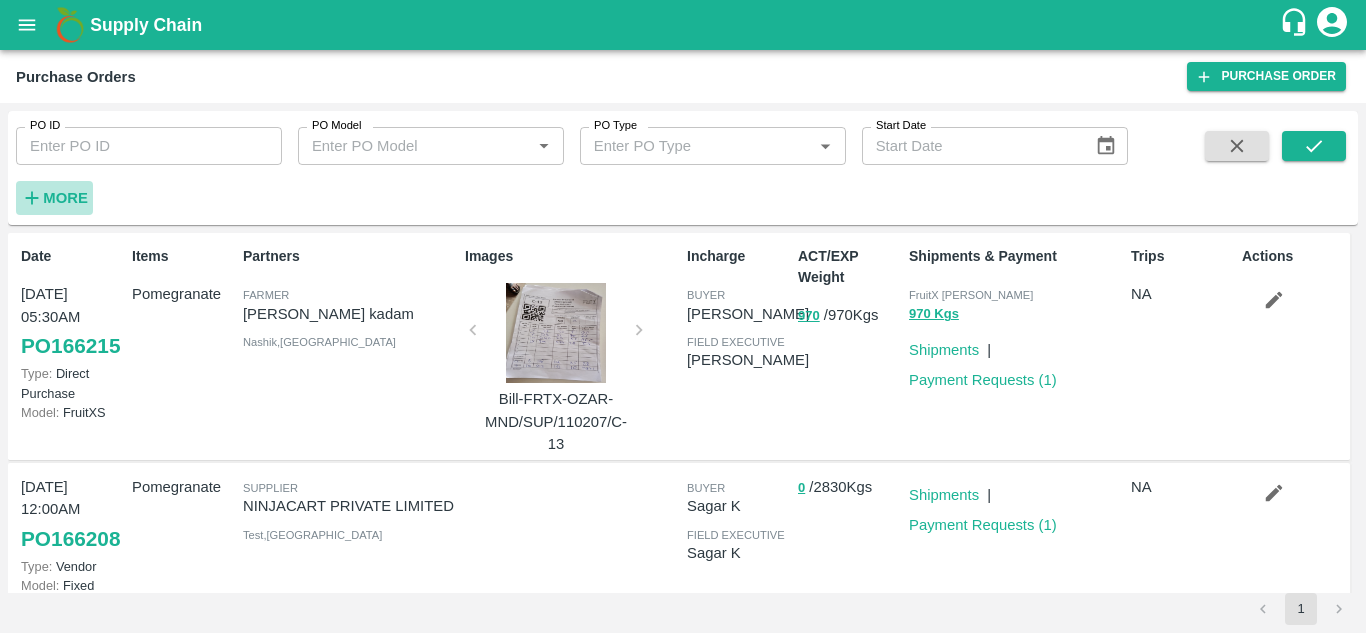click on "More" at bounding box center (65, 198) 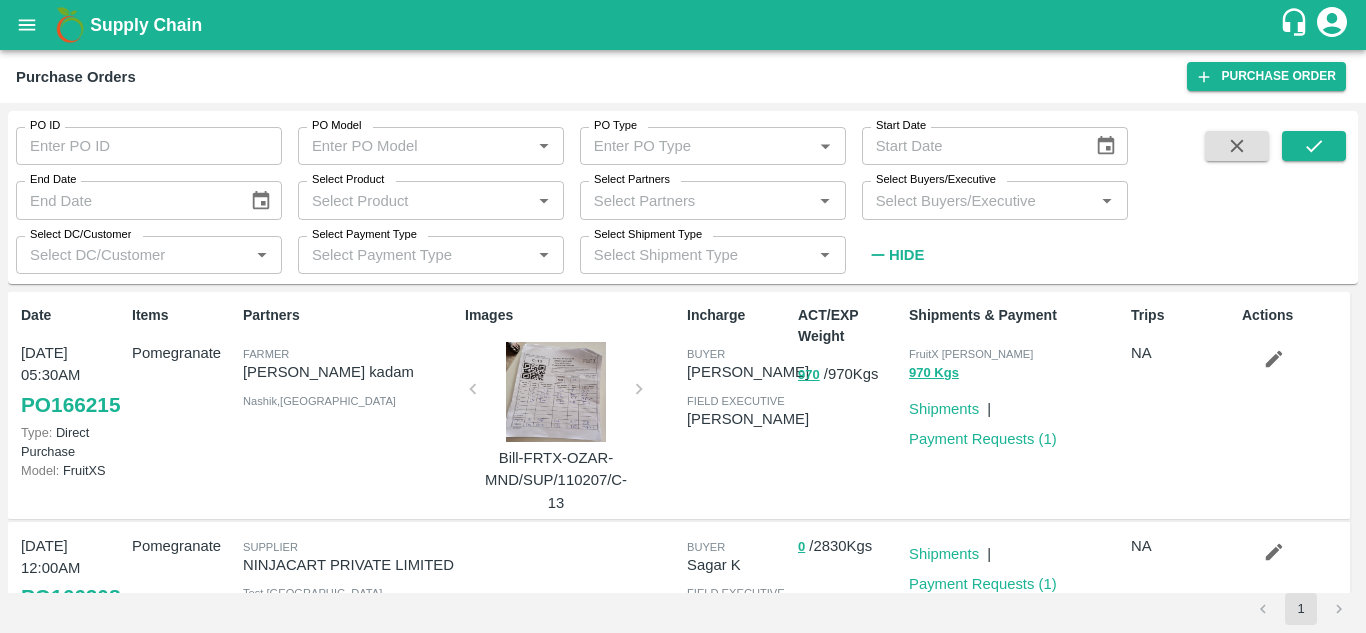 click on "Select Buyers/Executive" at bounding box center (978, 200) 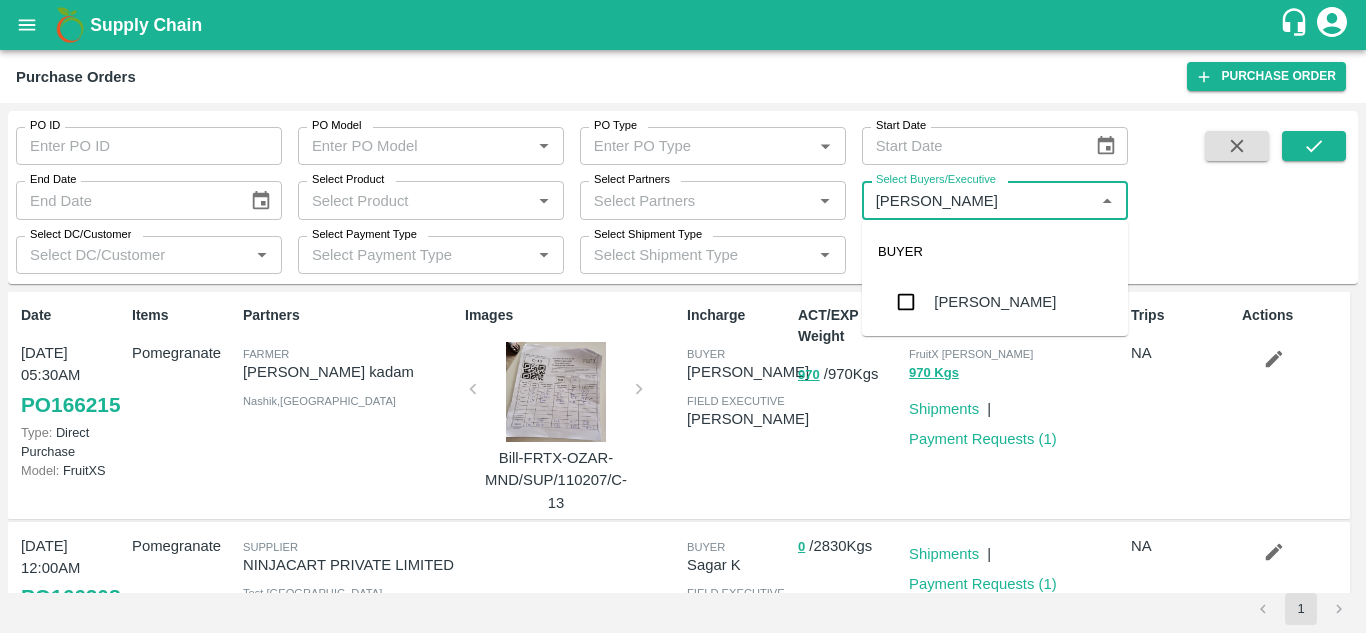 type on "Avinash" 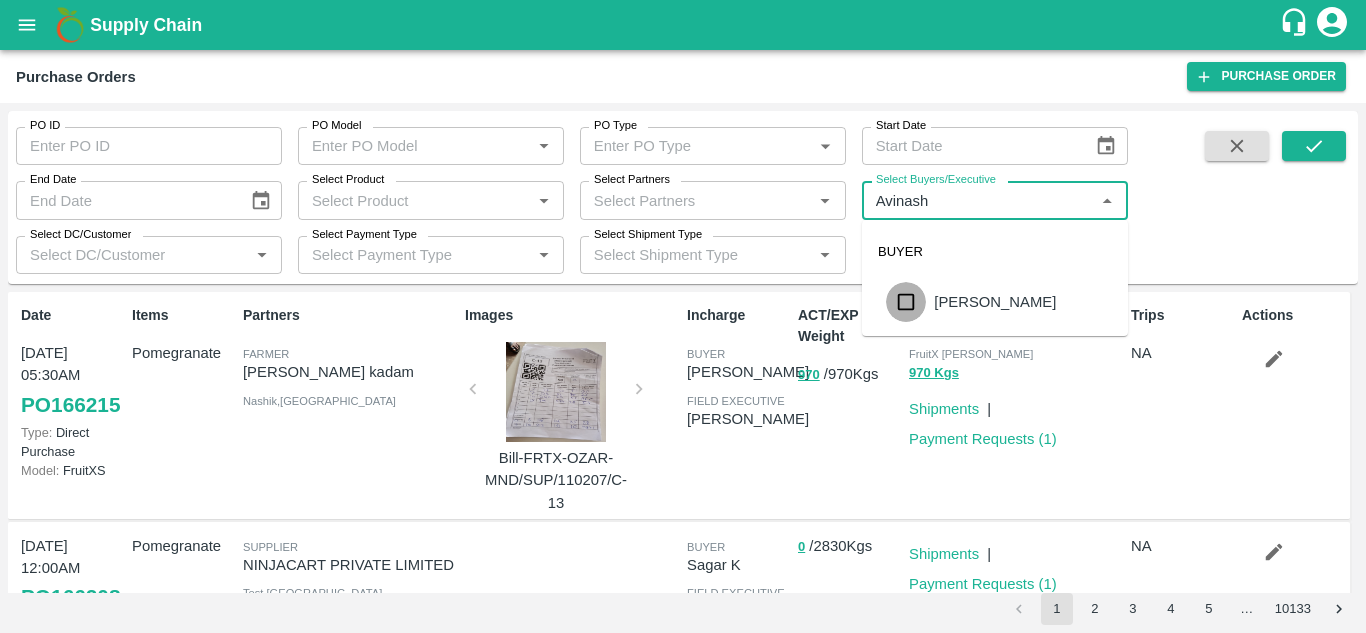 click at bounding box center [906, 302] 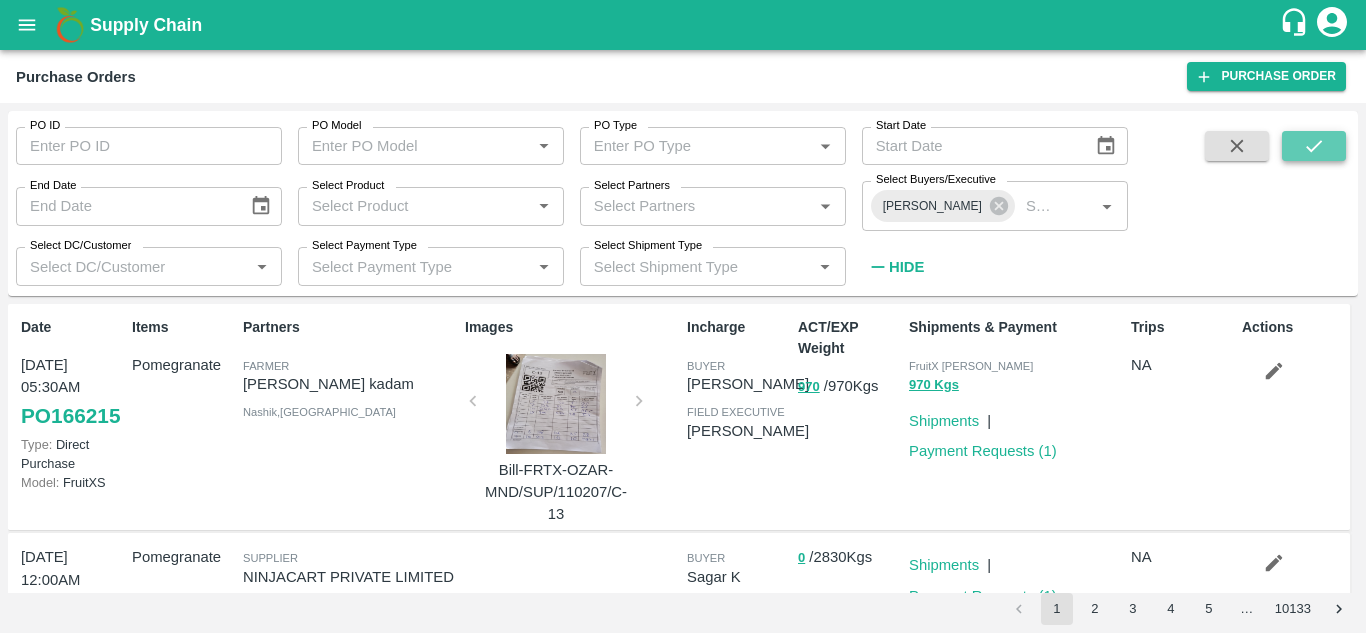 click 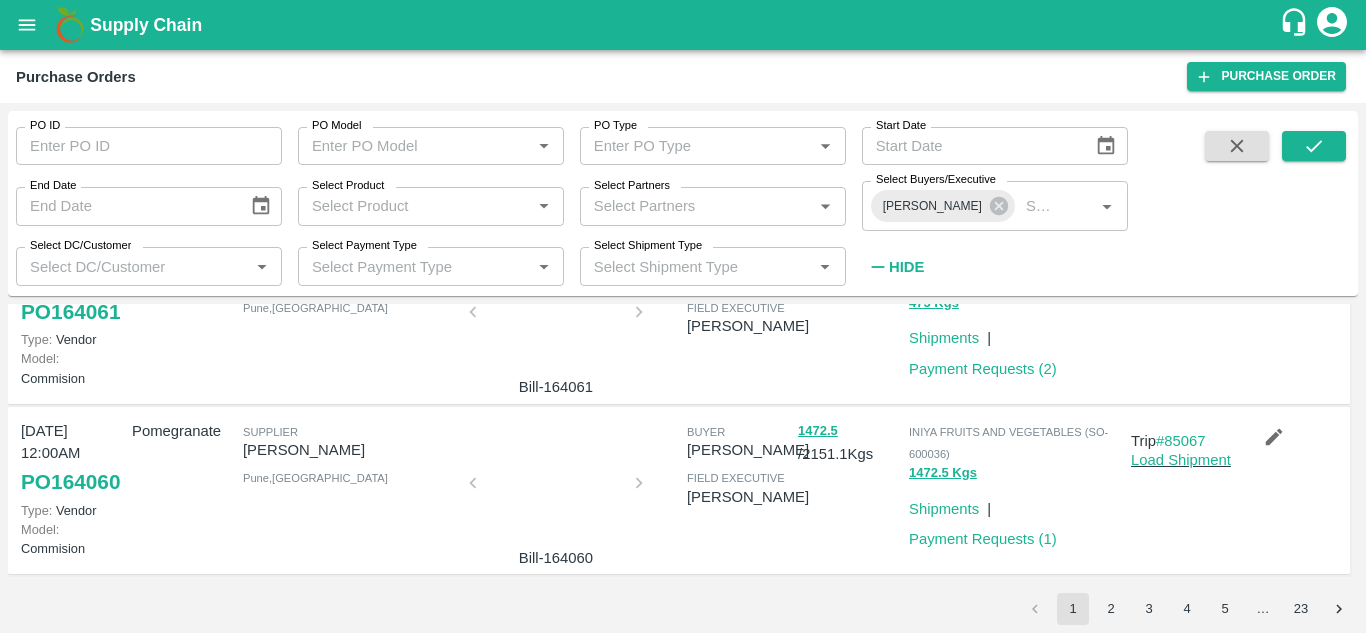 scroll, scrollTop: 1723, scrollLeft: 0, axis: vertical 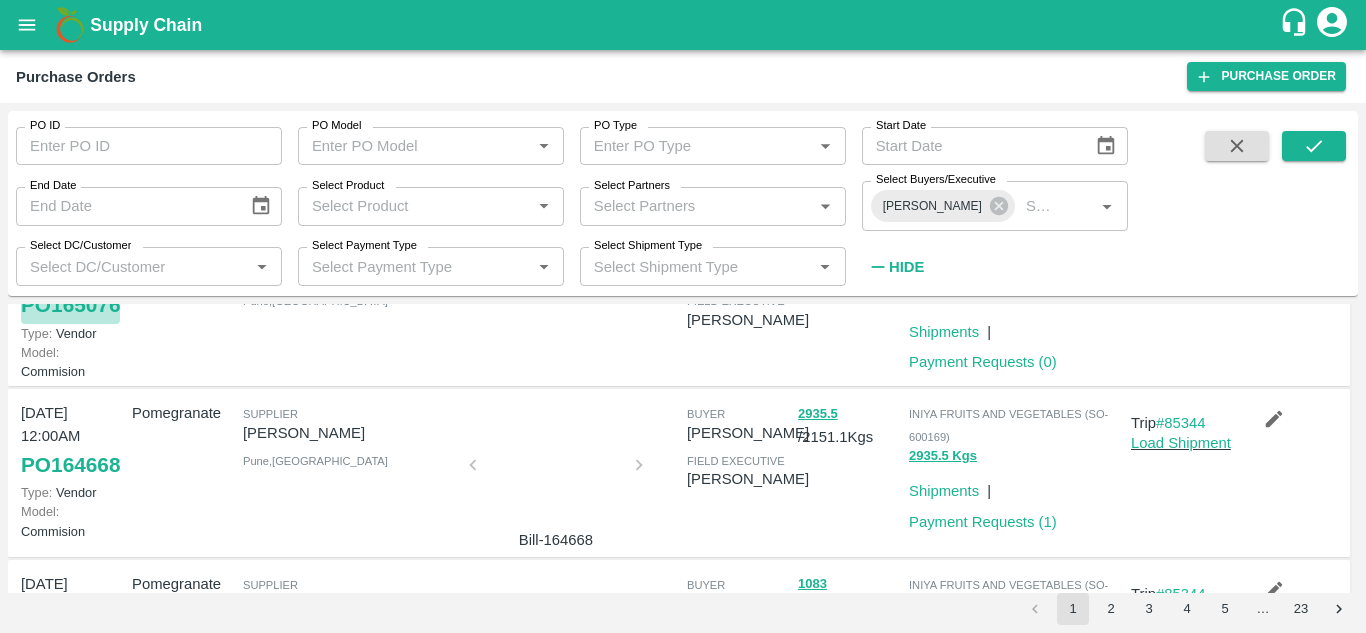 click on "PO  165076" at bounding box center (70, 305) 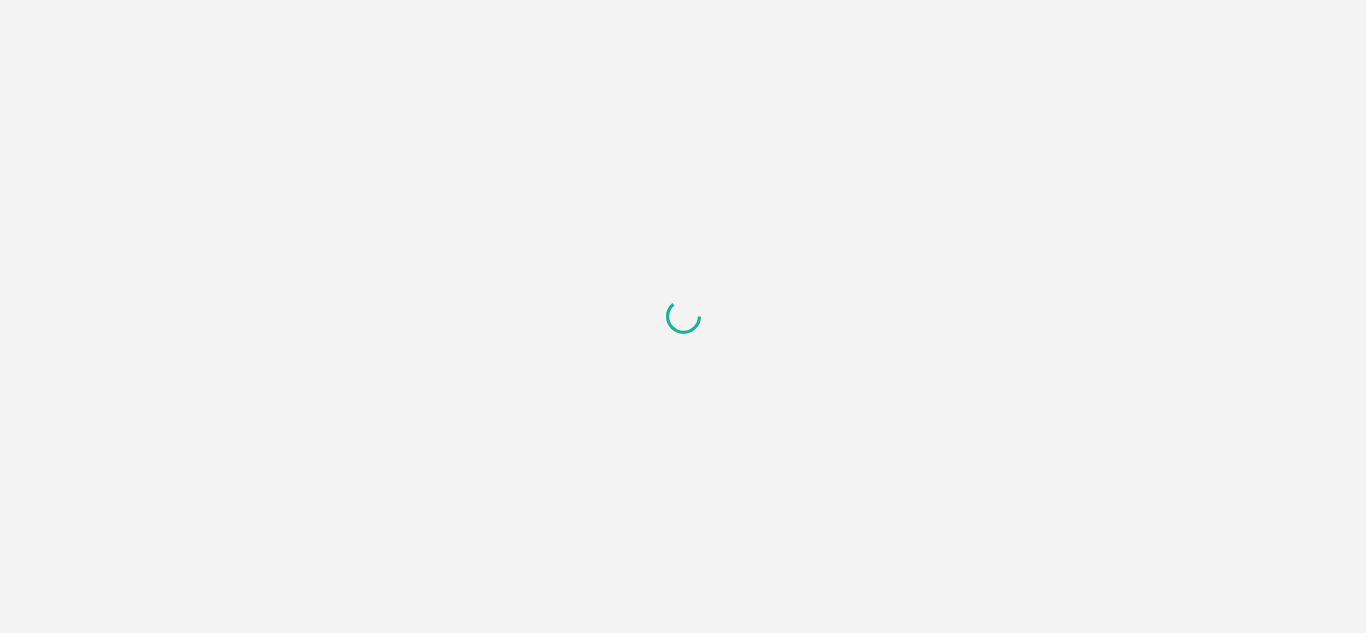scroll, scrollTop: 0, scrollLeft: 0, axis: both 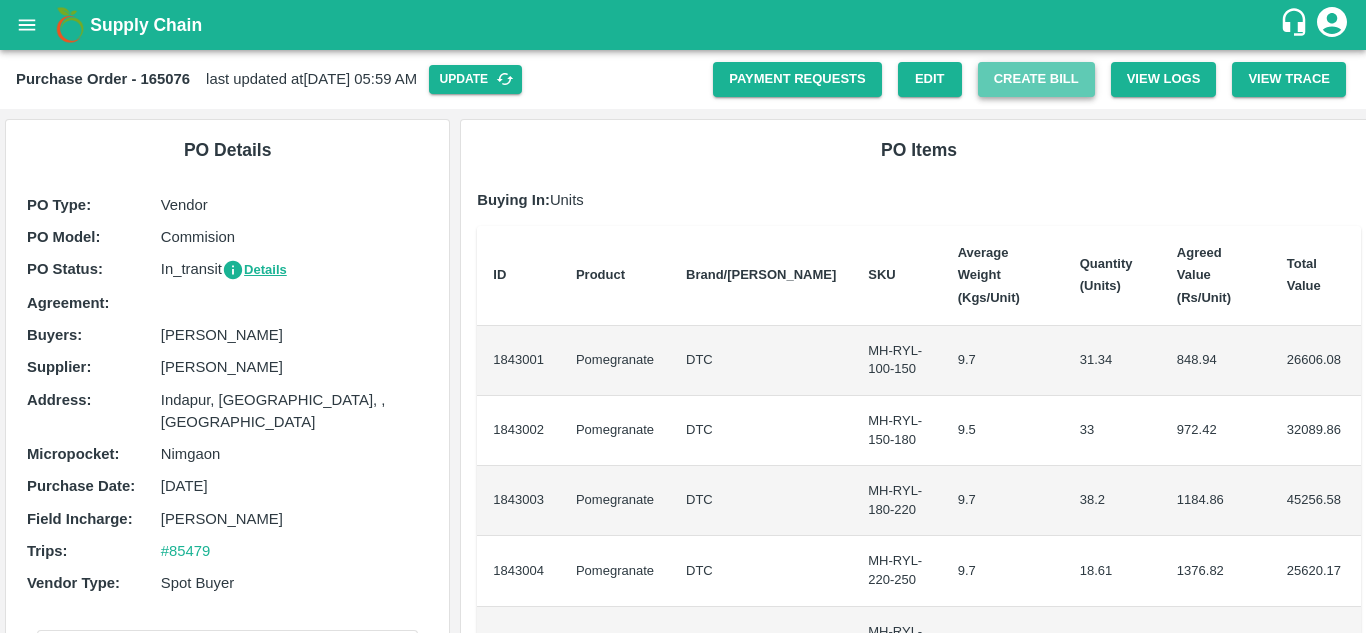 click on "Create Bill" at bounding box center [1036, 79] 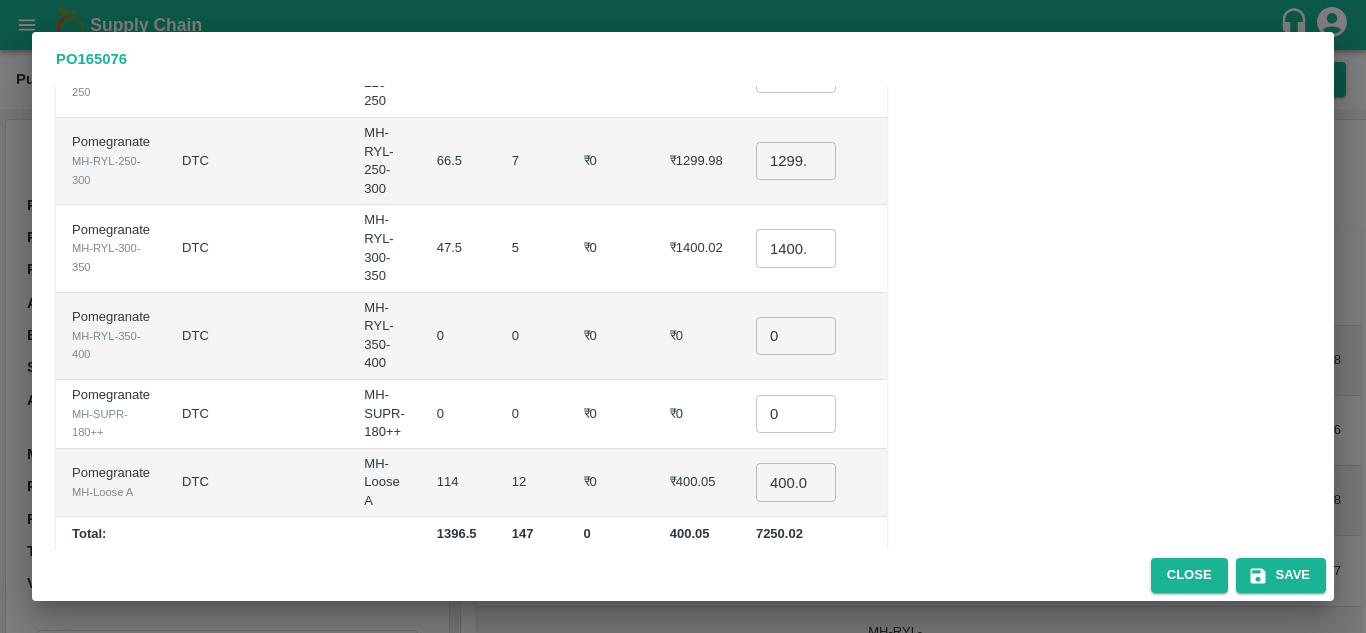 scroll, scrollTop: 0, scrollLeft: 0, axis: both 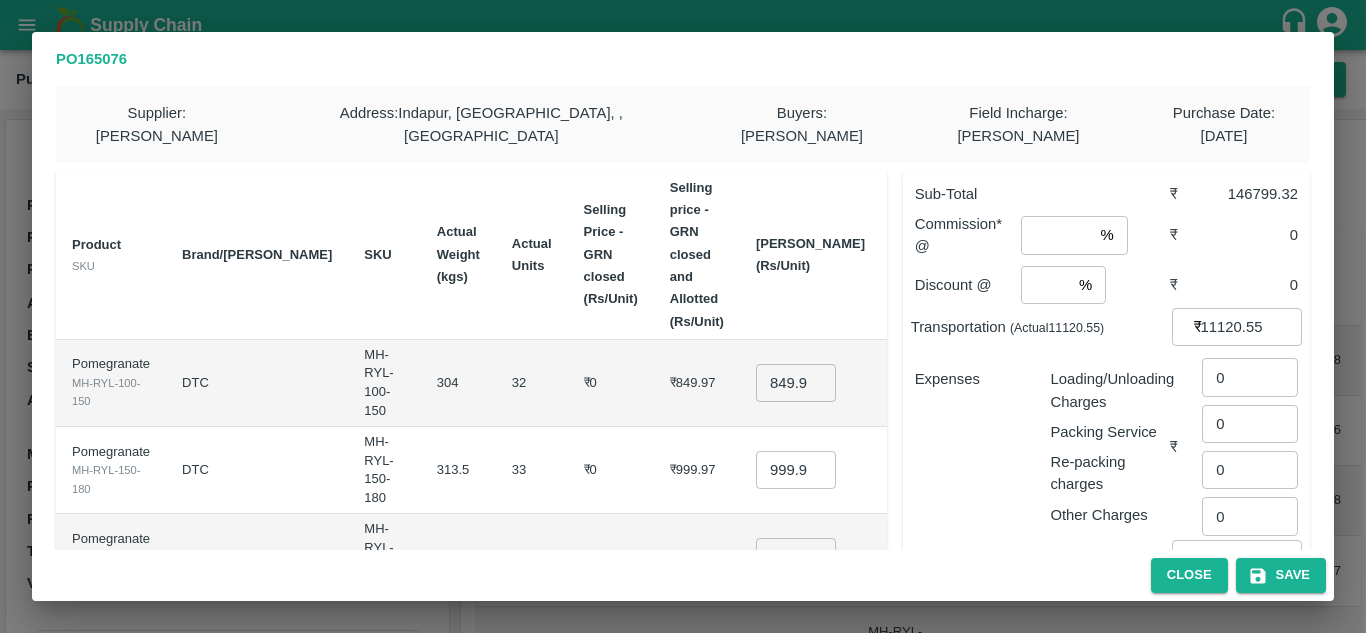 click on "11120.55" at bounding box center [1251, 327] 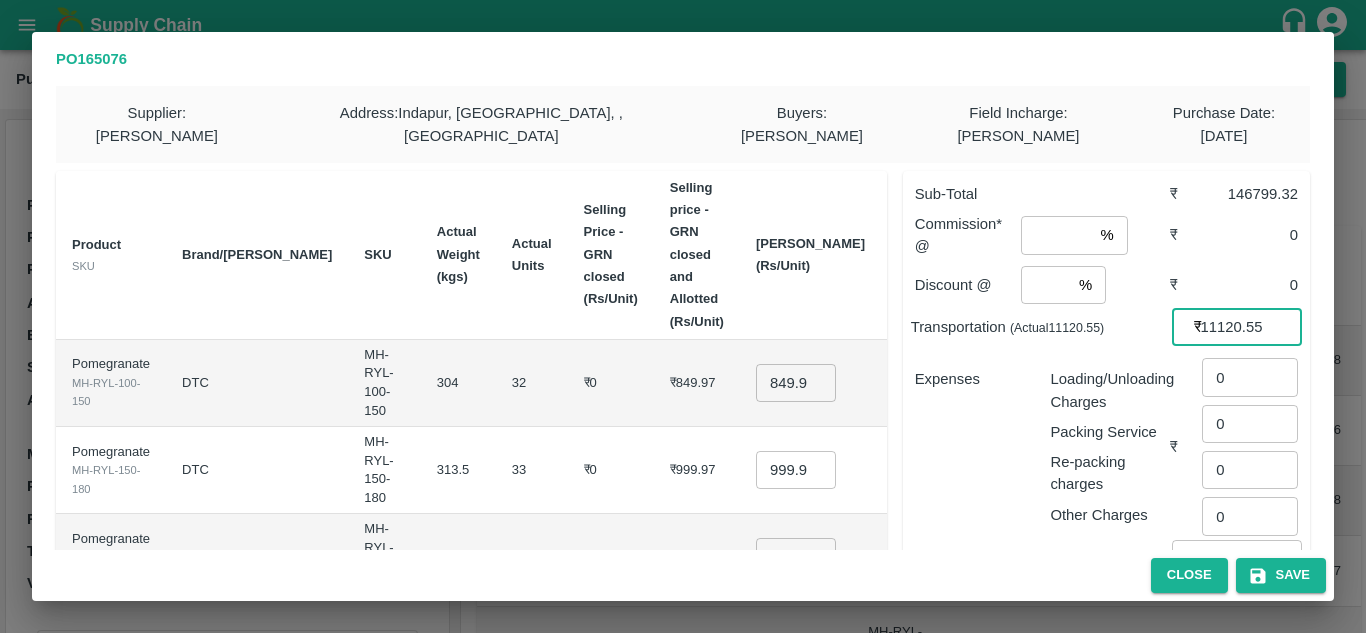 click on "11120.55" at bounding box center (1251, 327) 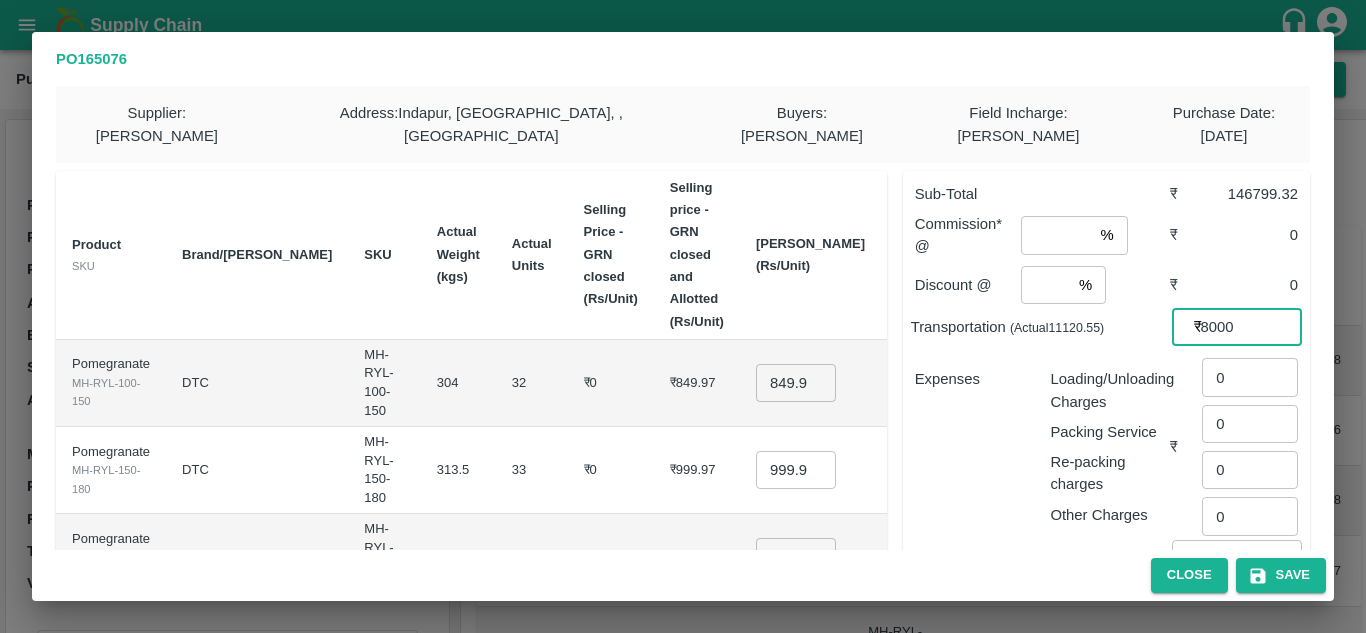 type on "8000" 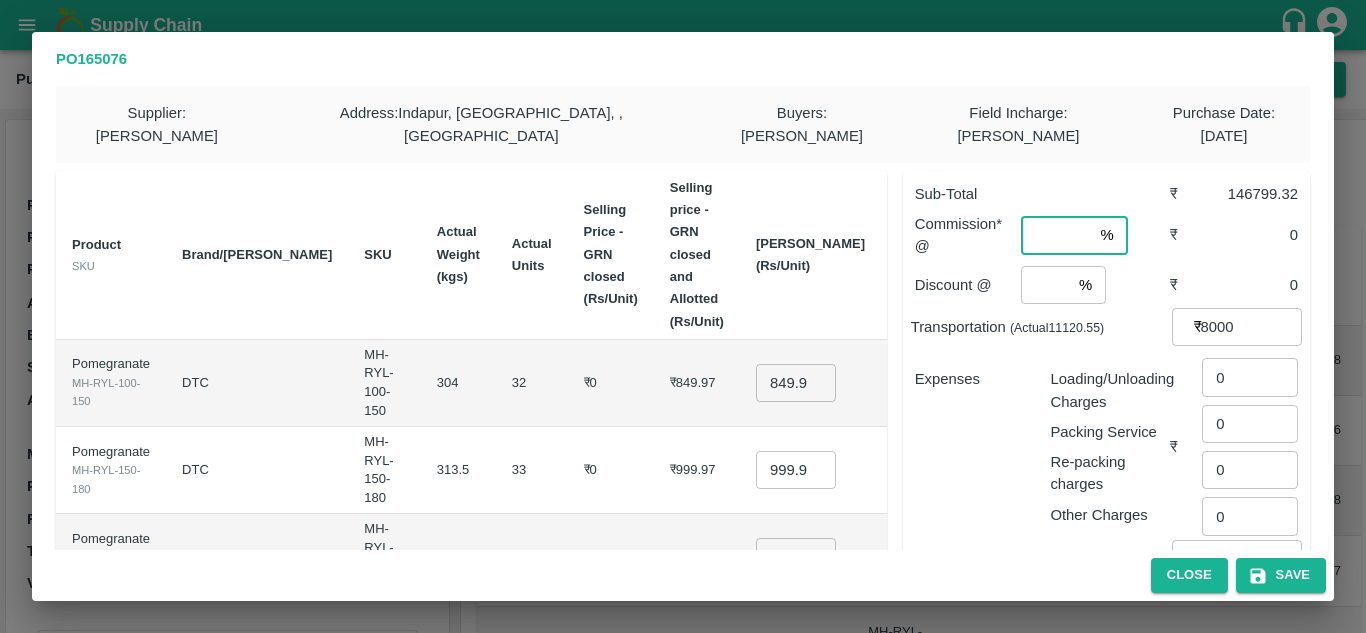 click at bounding box center [1056, 235] 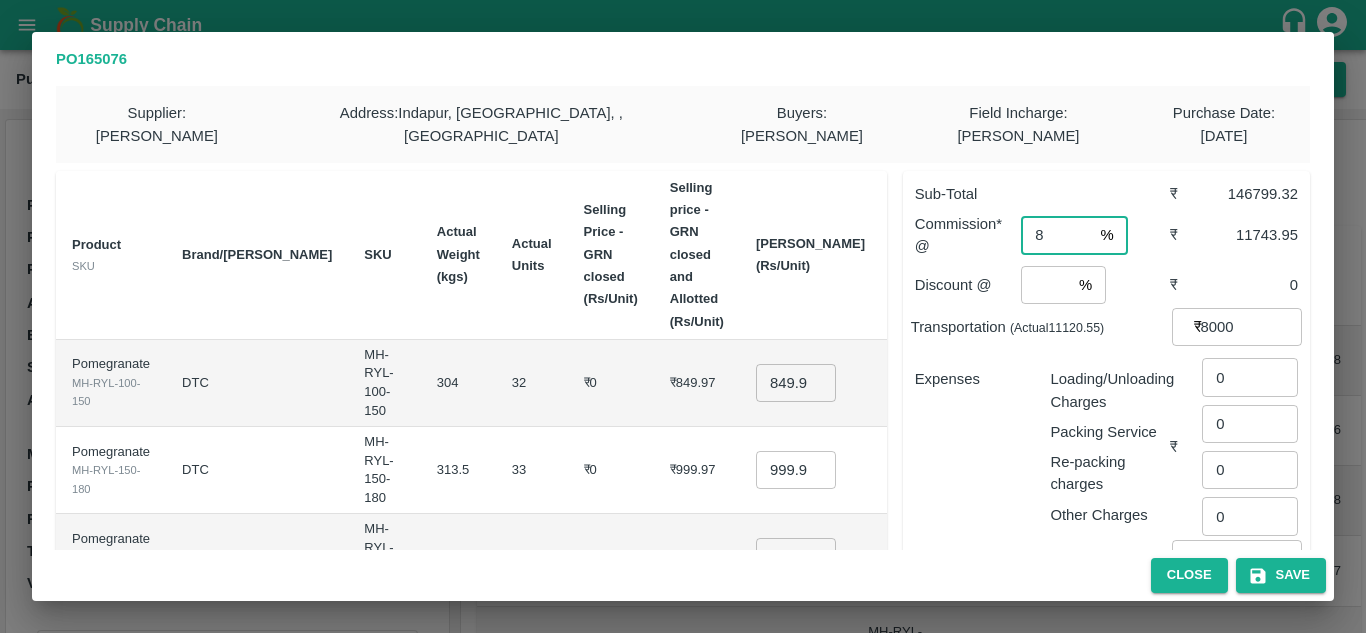 type on "8" 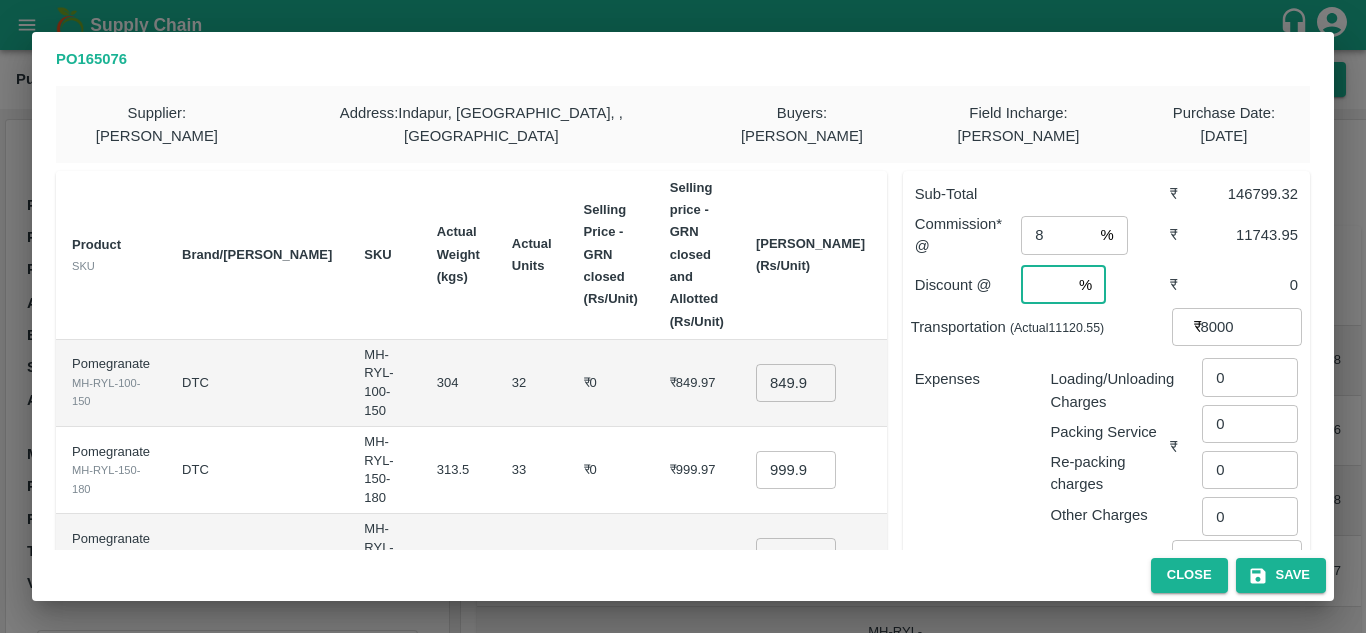 click at bounding box center [1046, 285] 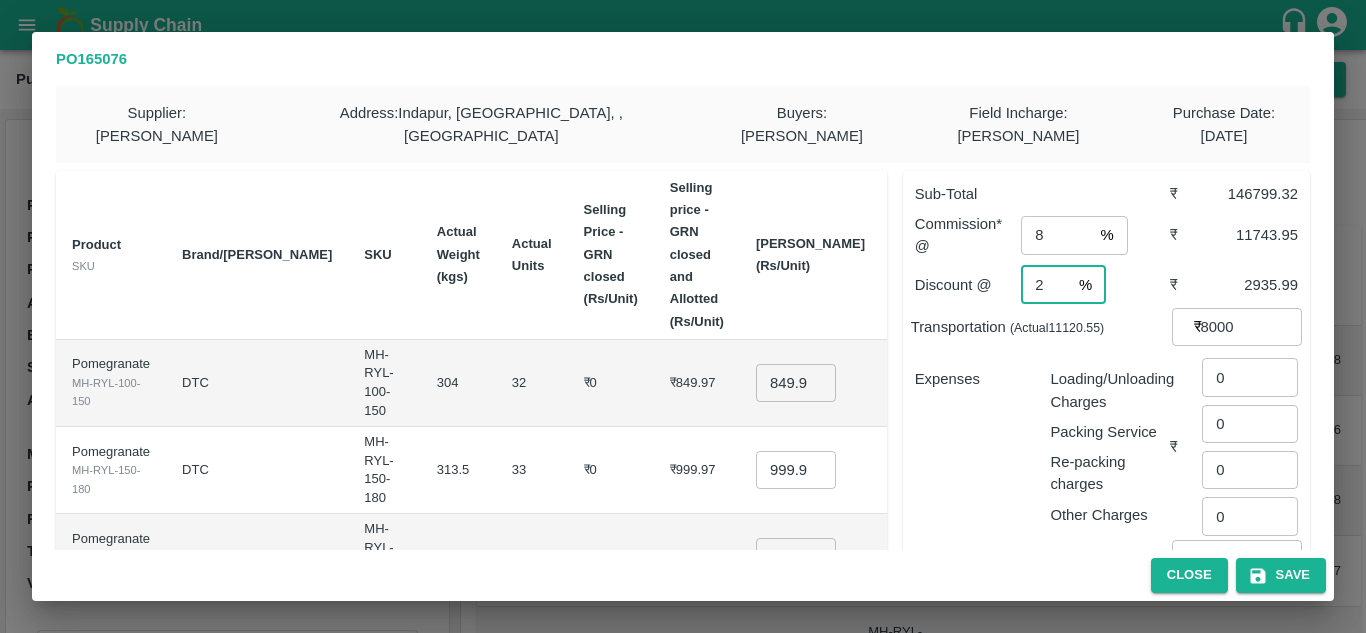type on "2" 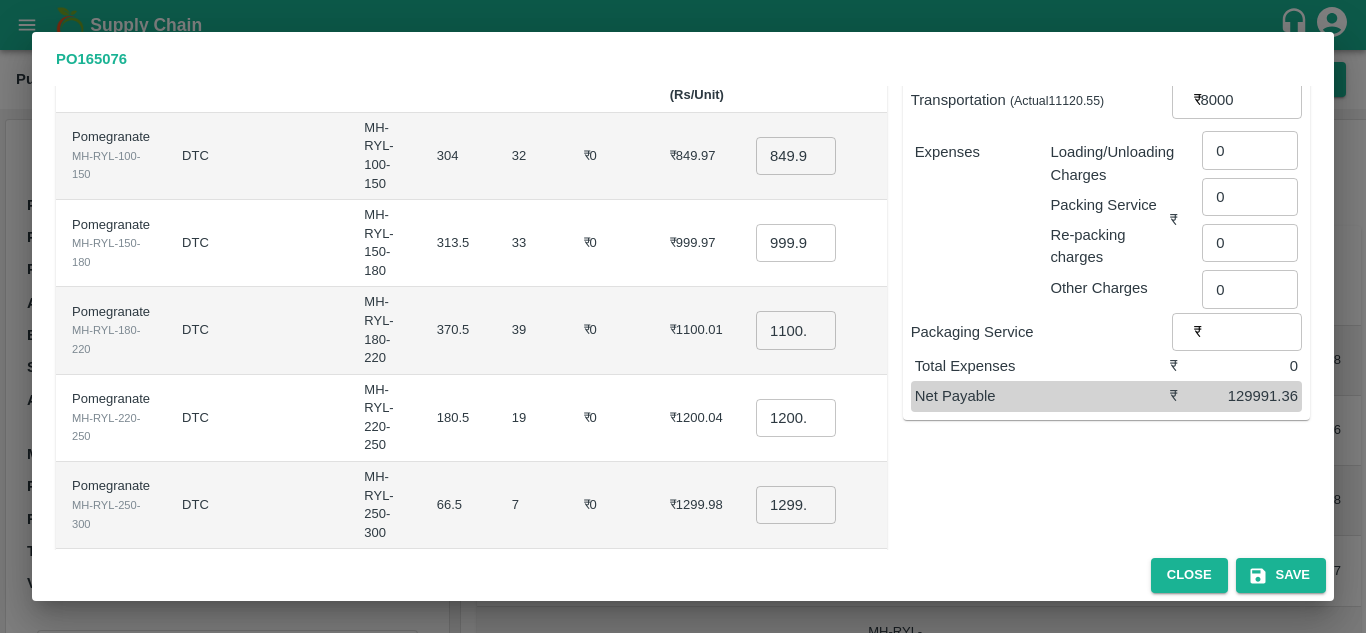 scroll, scrollTop: 0, scrollLeft: 0, axis: both 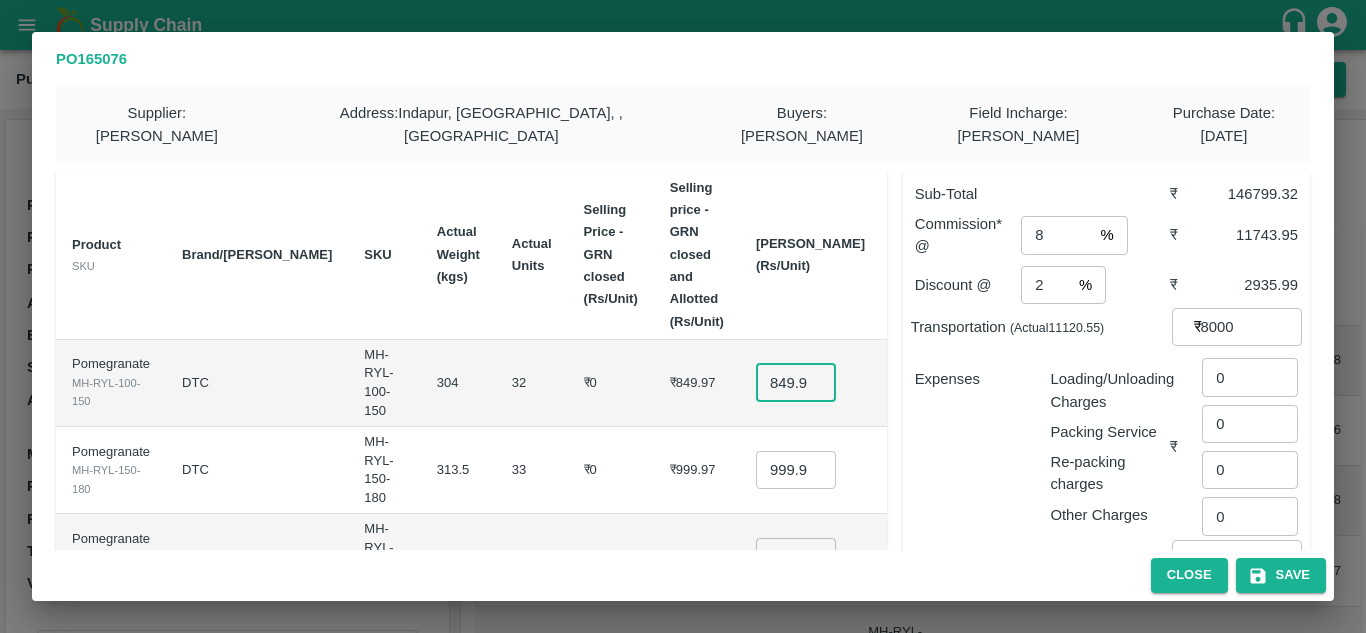 click on "849.965" at bounding box center [796, 383] 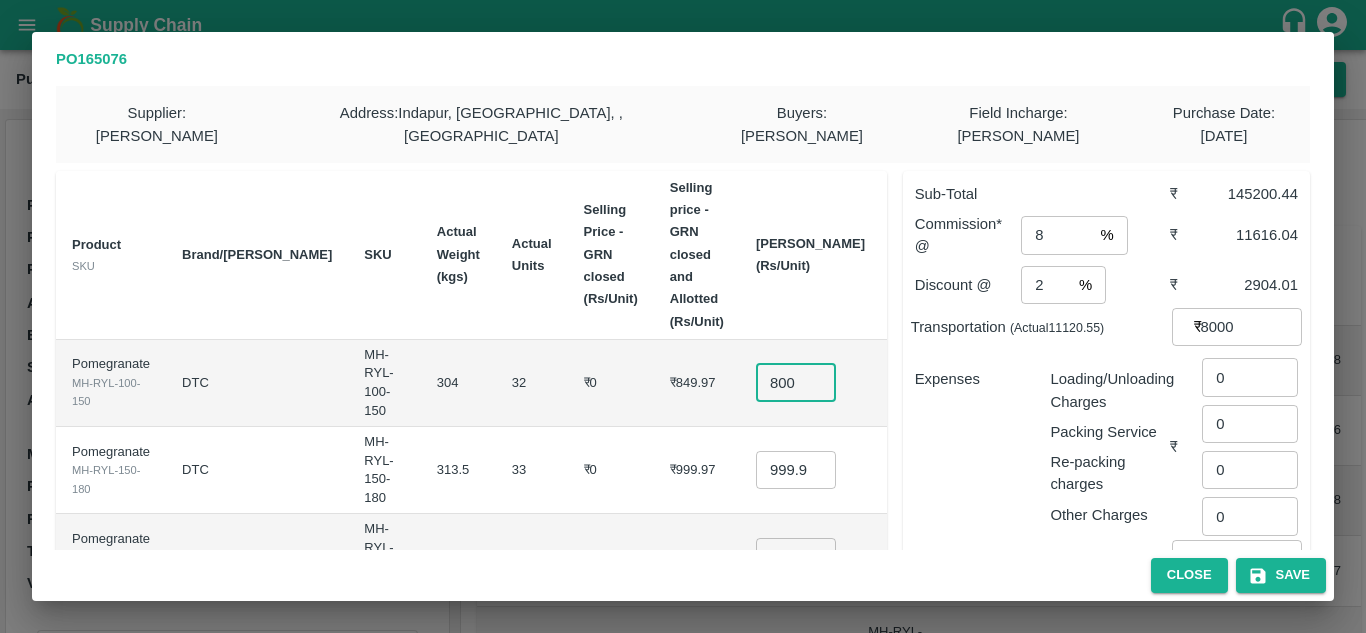 type on "800" 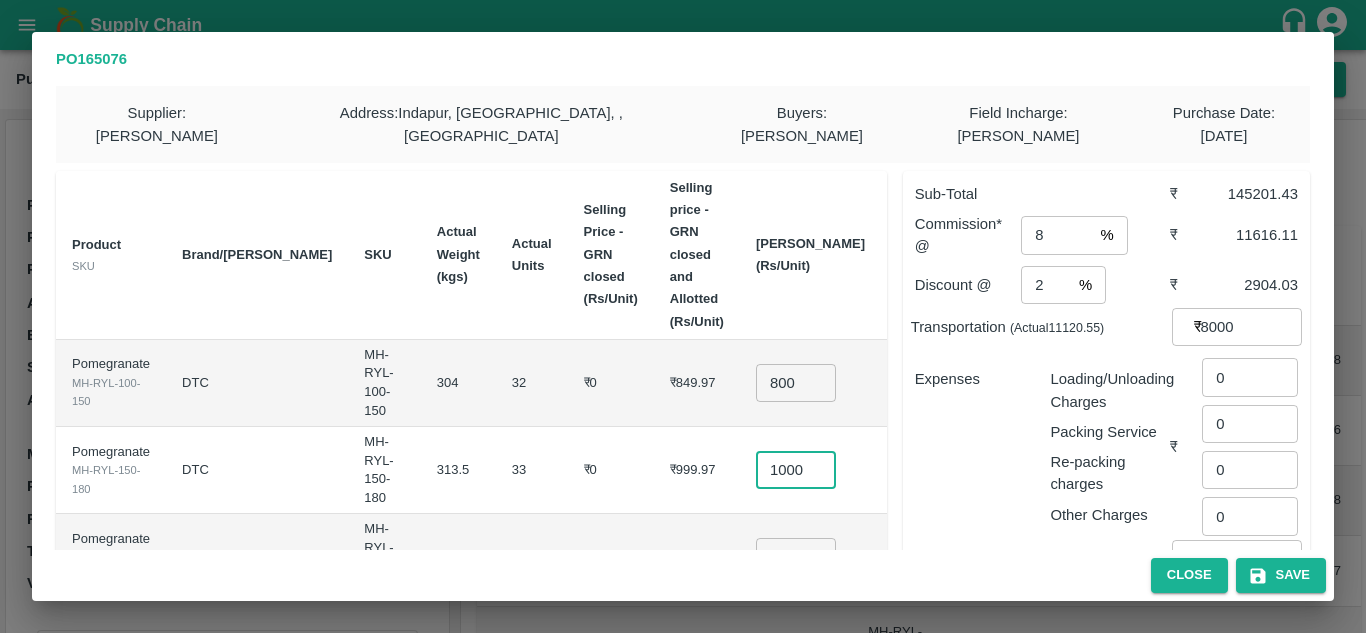 scroll, scrollTop: 0, scrollLeft: 4, axis: horizontal 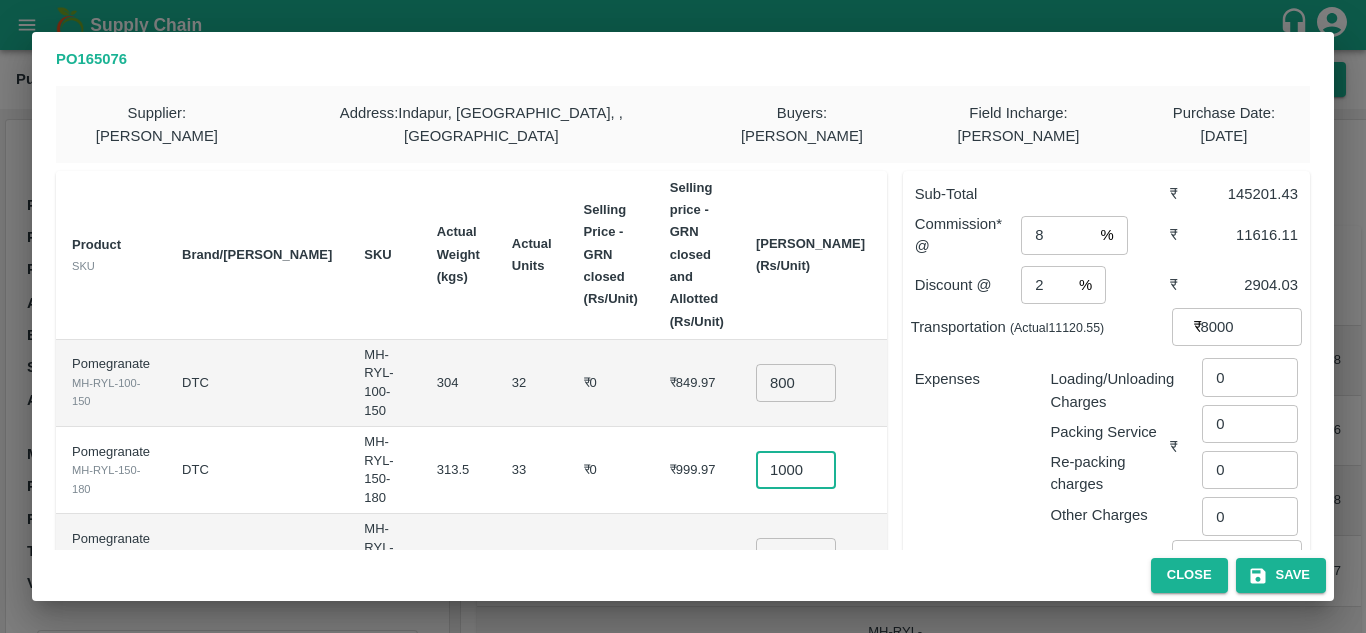 type on "1000" 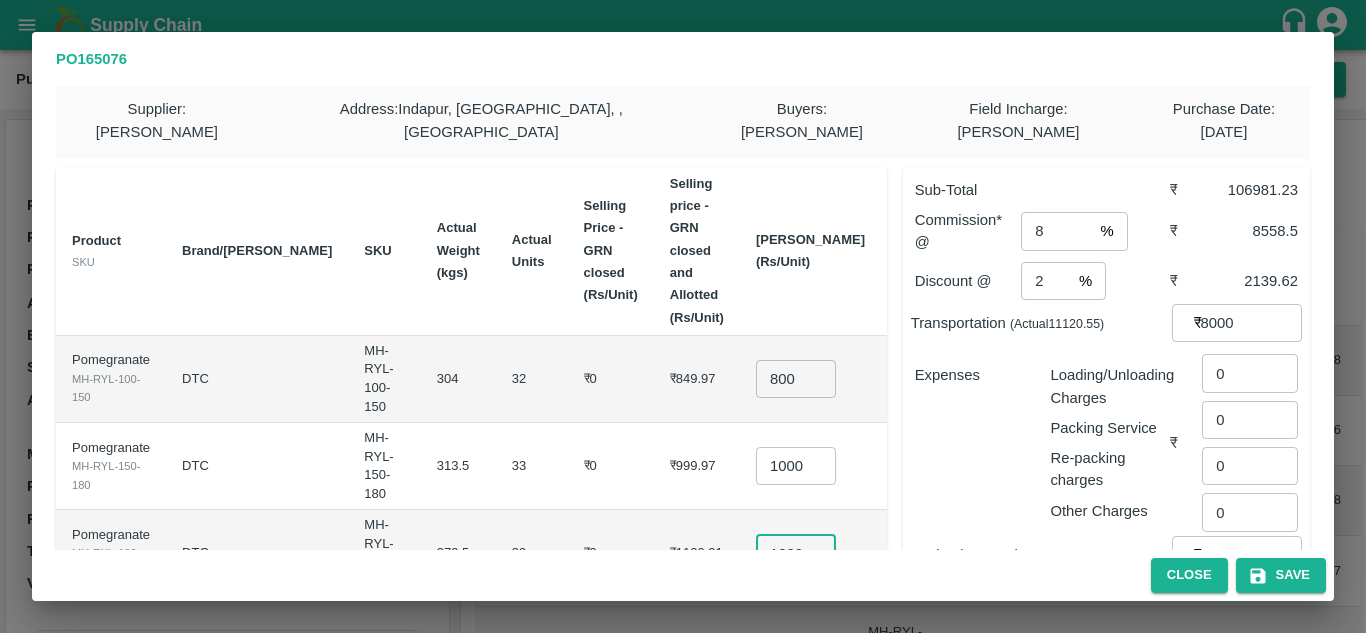 scroll, scrollTop: 0, scrollLeft: 4, axis: horizontal 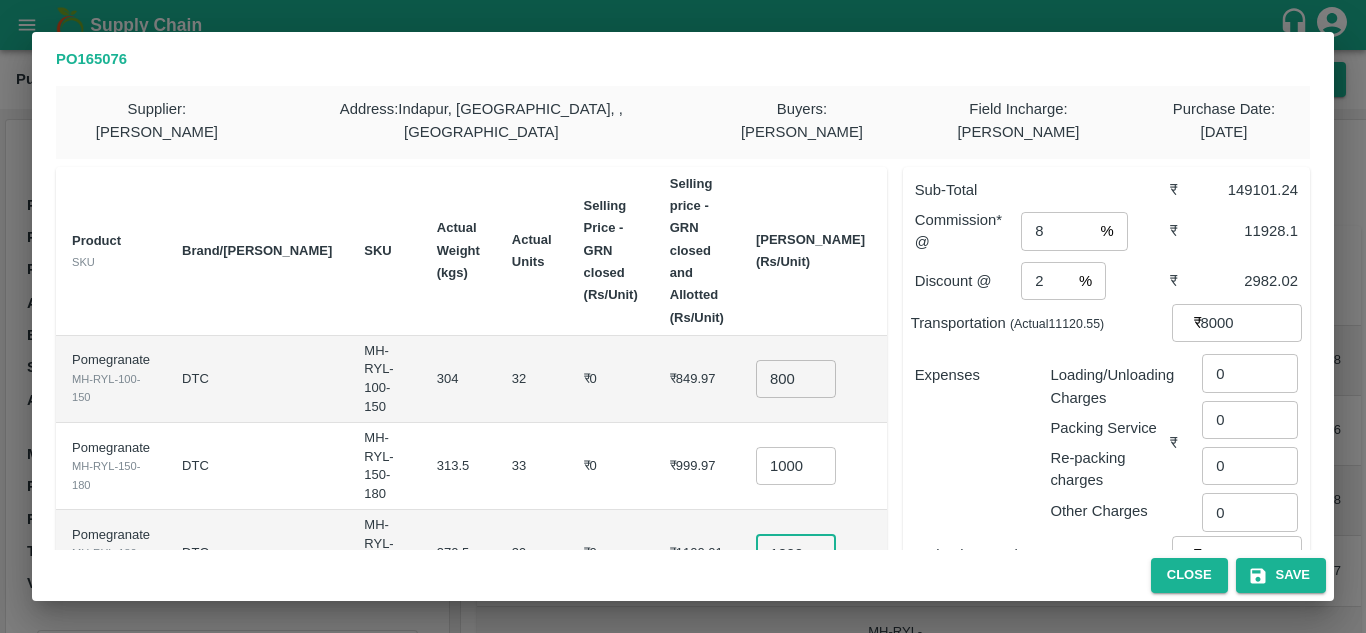type on "1200" 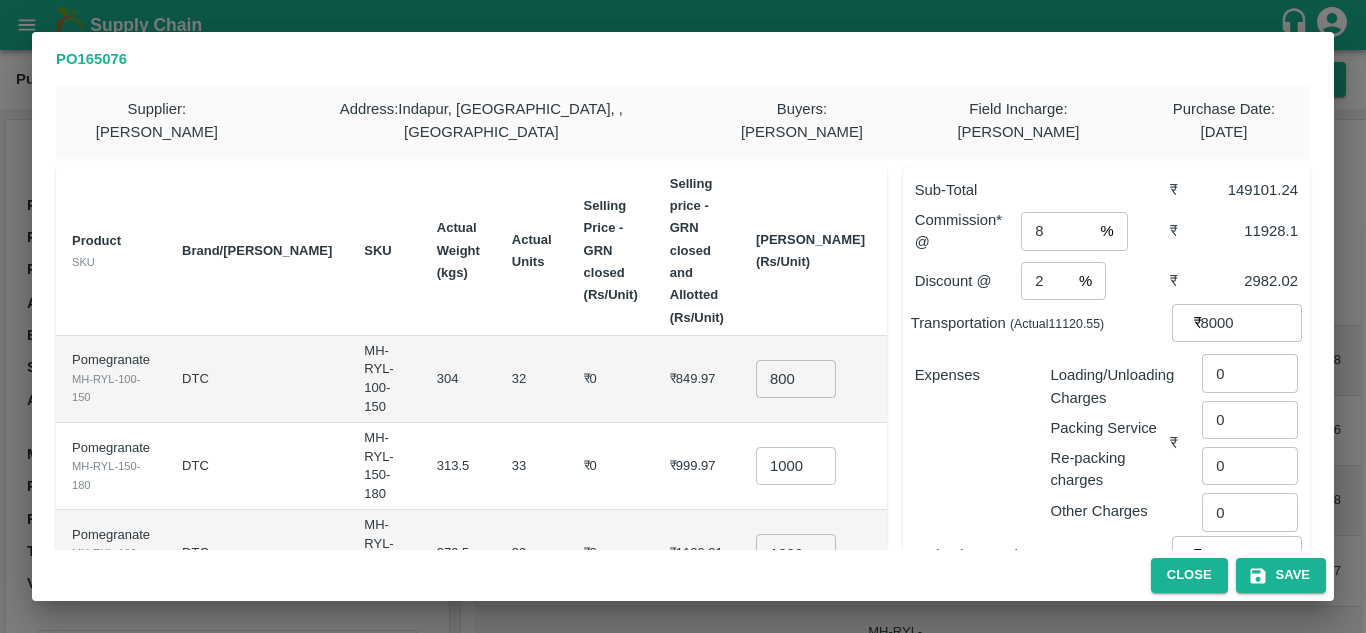 scroll, scrollTop: 0, scrollLeft: 0, axis: both 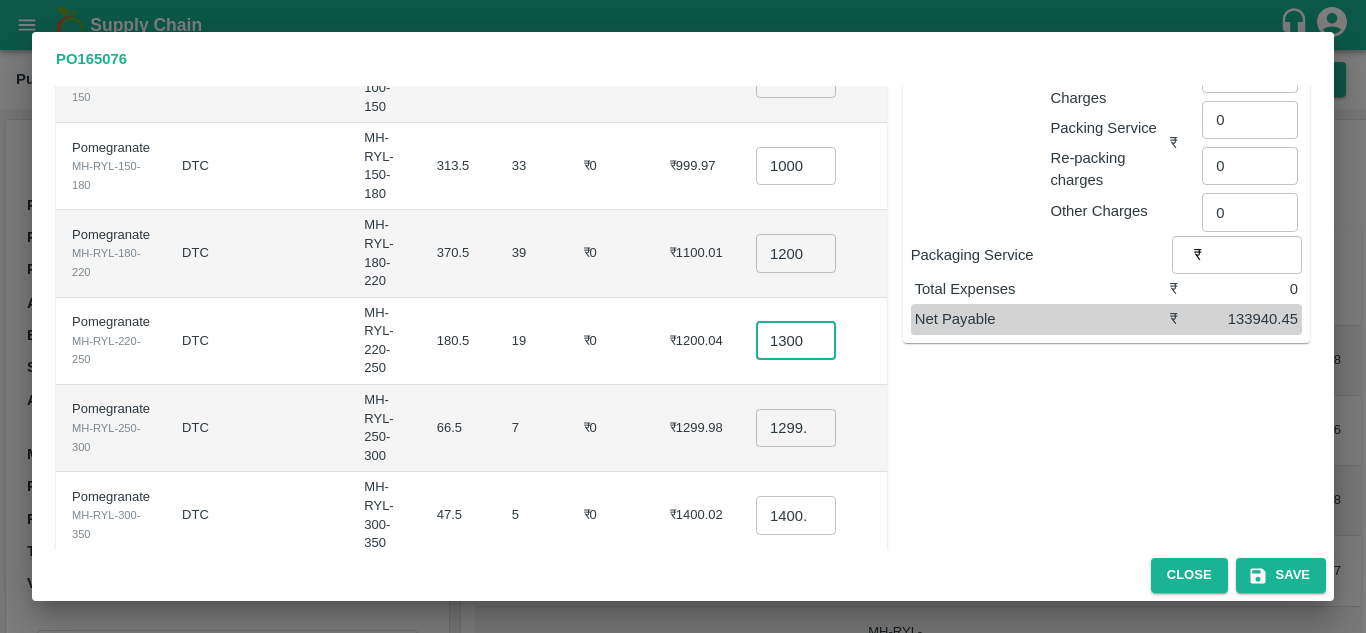 type on "1300" 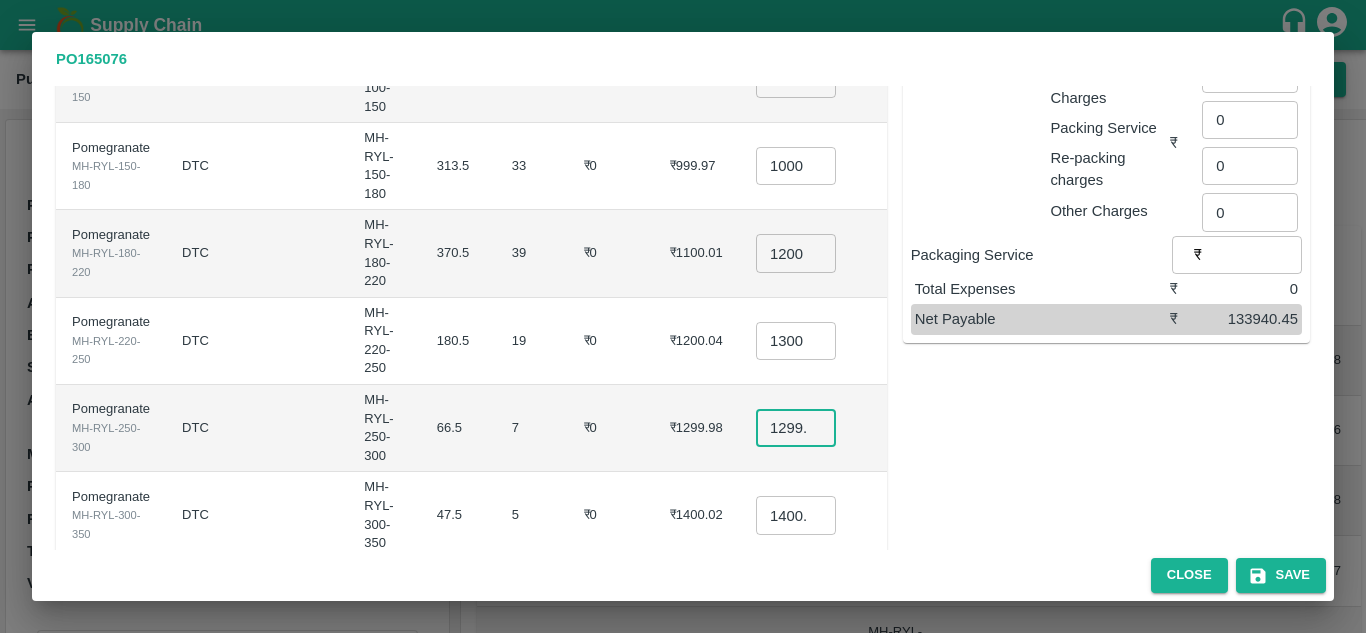scroll, scrollTop: 0, scrollLeft: 0, axis: both 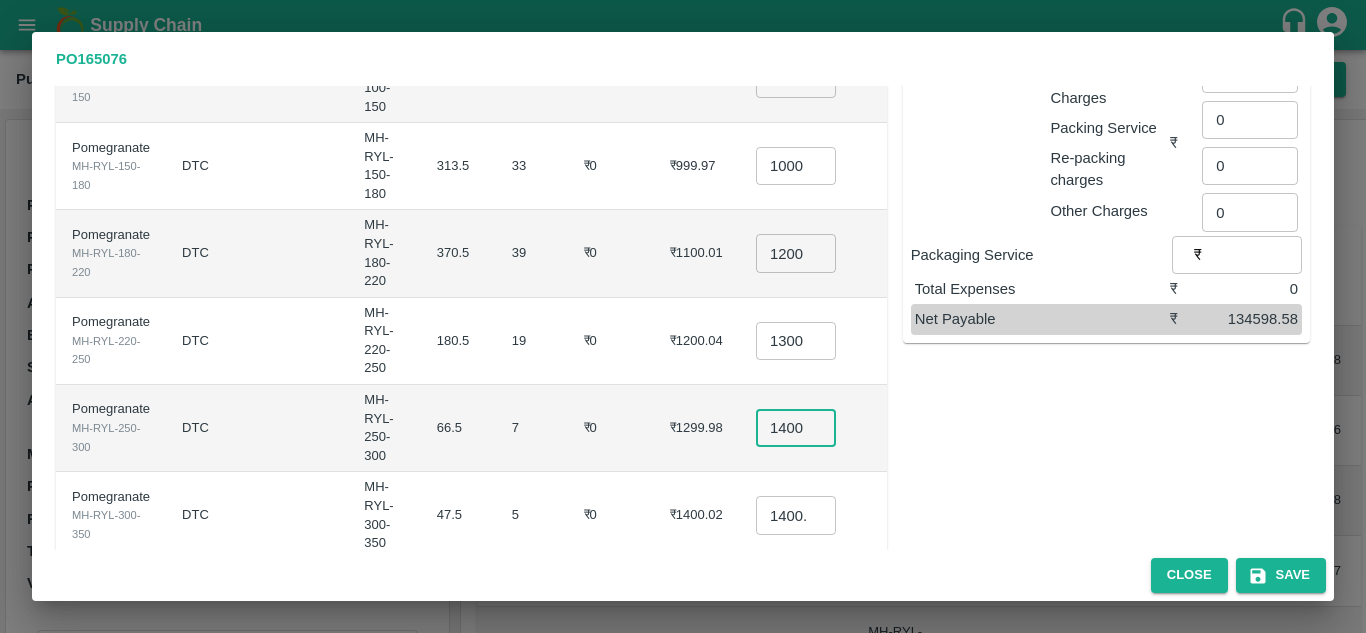 type on "1400" 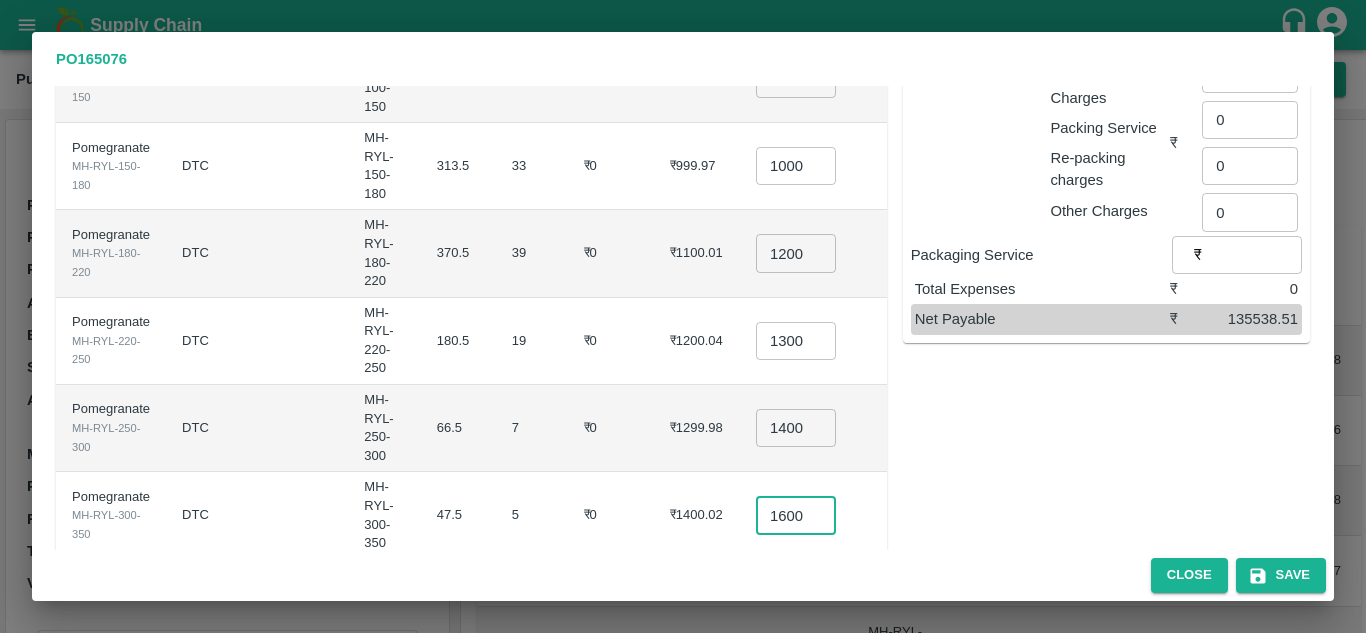 scroll, scrollTop: 0, scrollLeft: 4, axis: horizontal 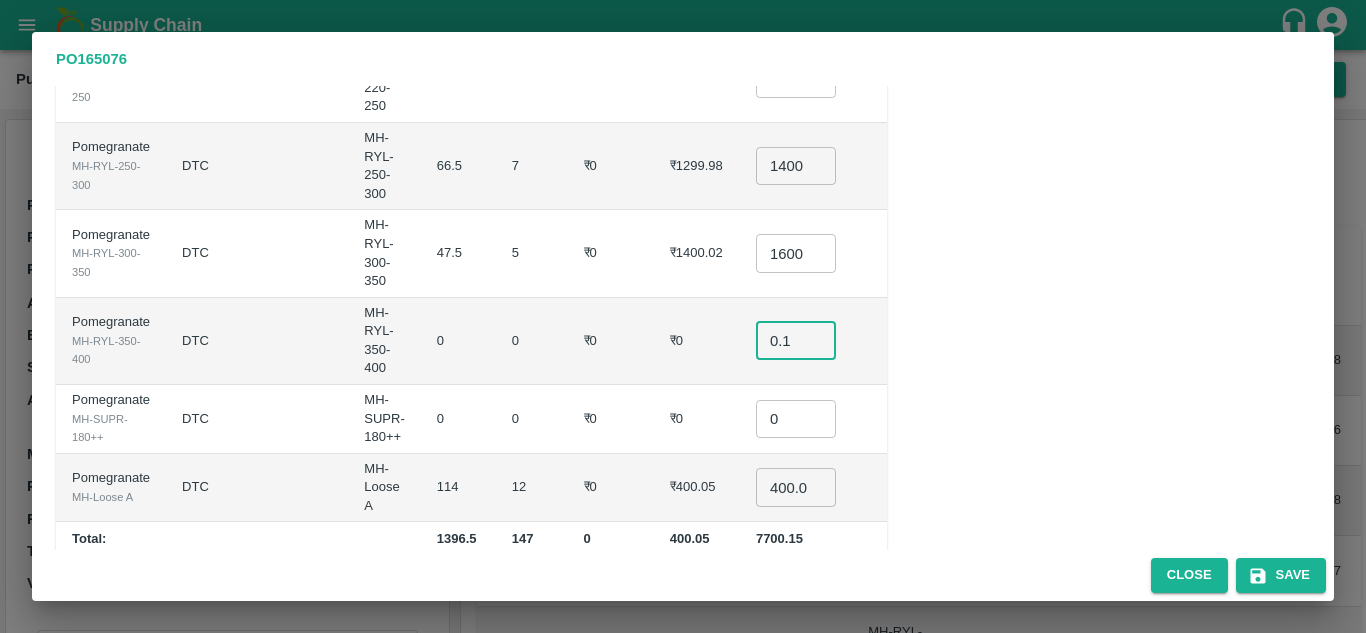 type on "0.1" 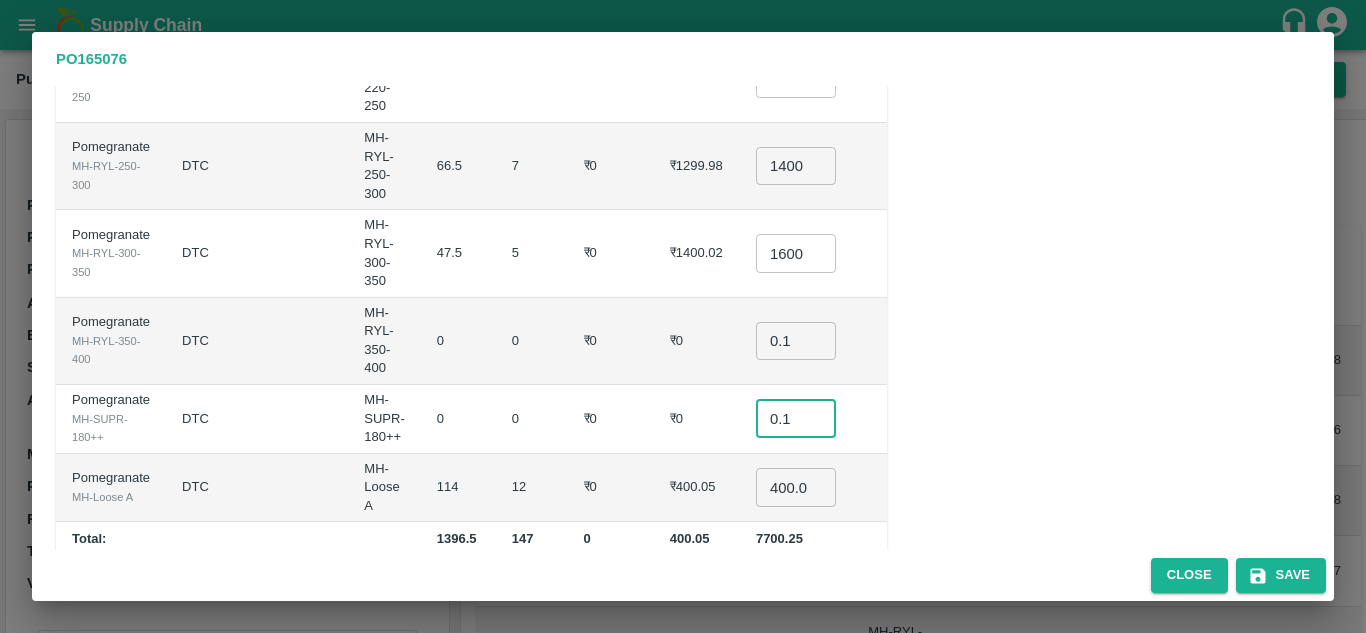 type on "0.1" 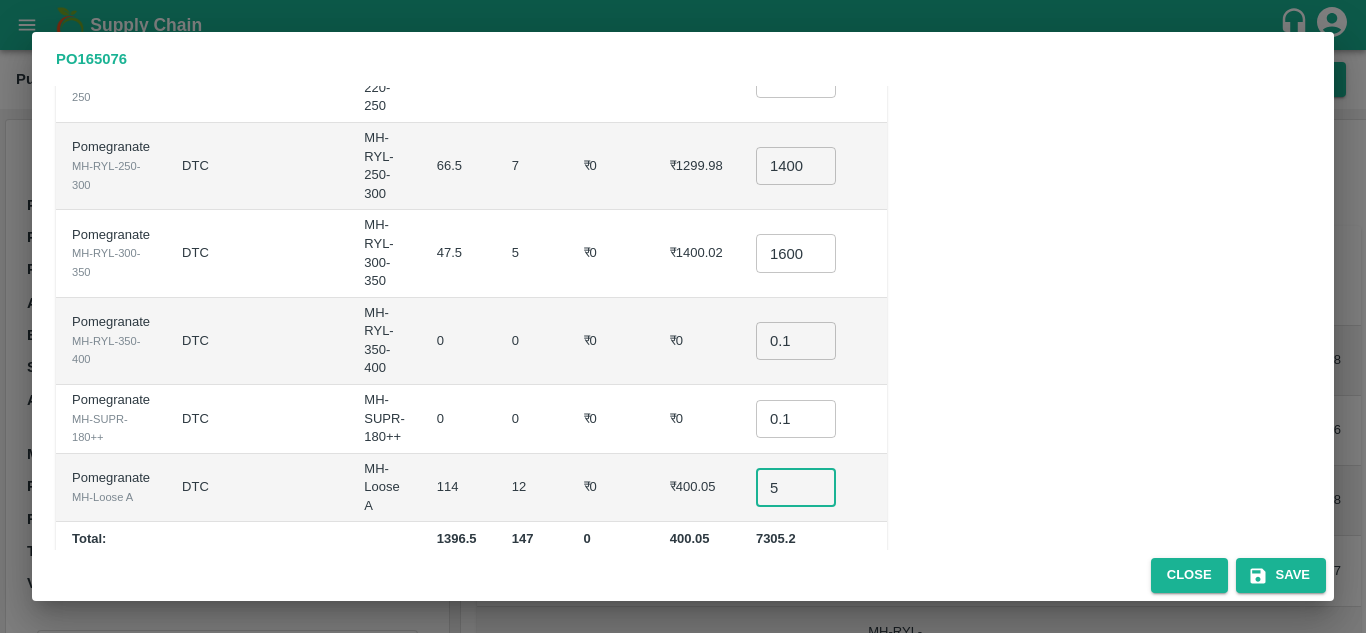 scroll, scrollTop: 544, scrollLeft: 0, axis: vertical 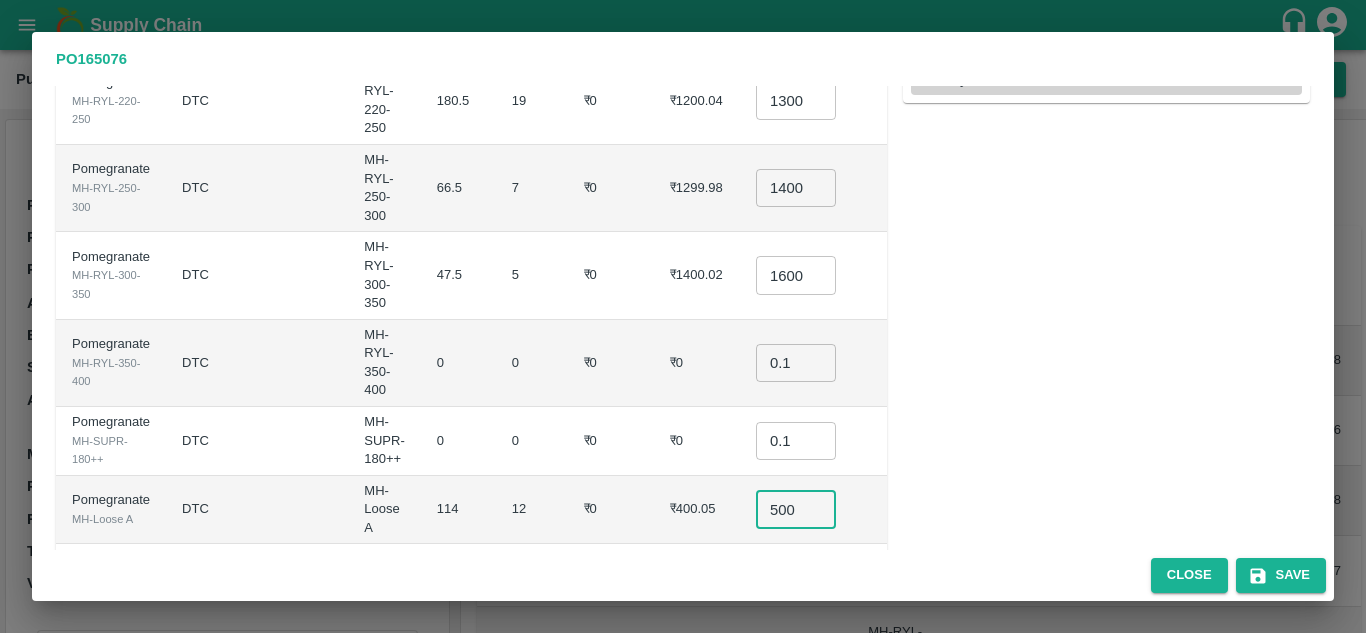 type on "500" 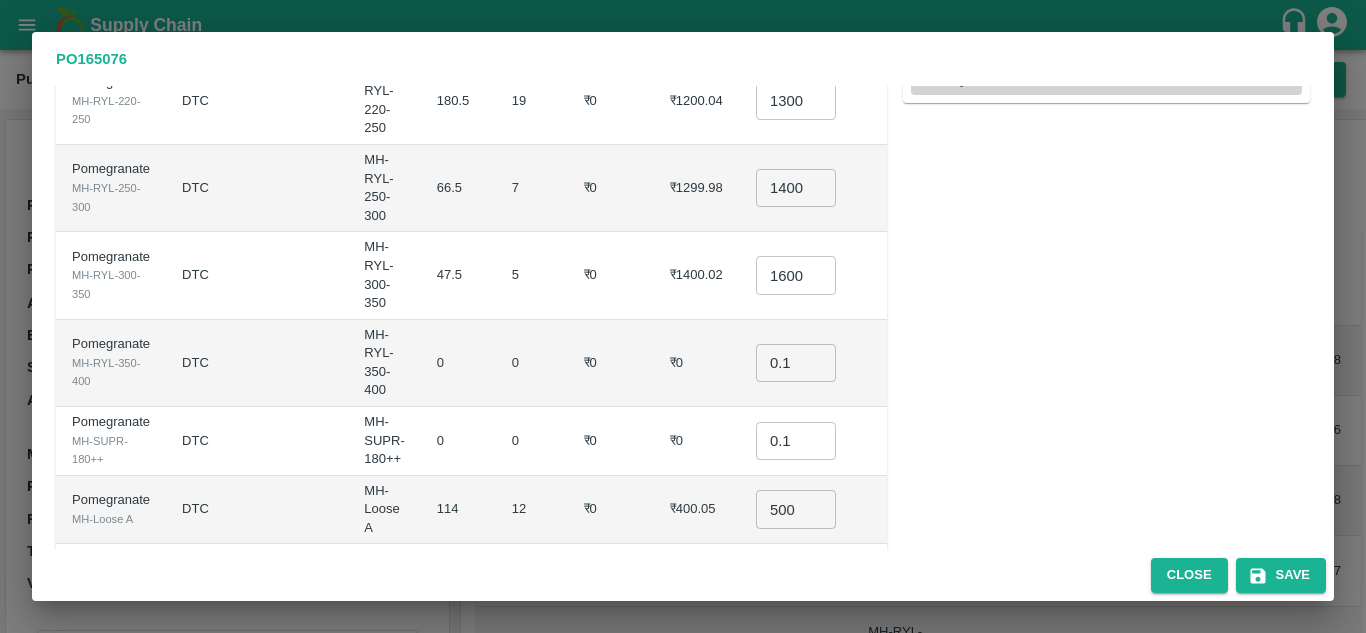 click on "0" at bounding box center [532, 441] 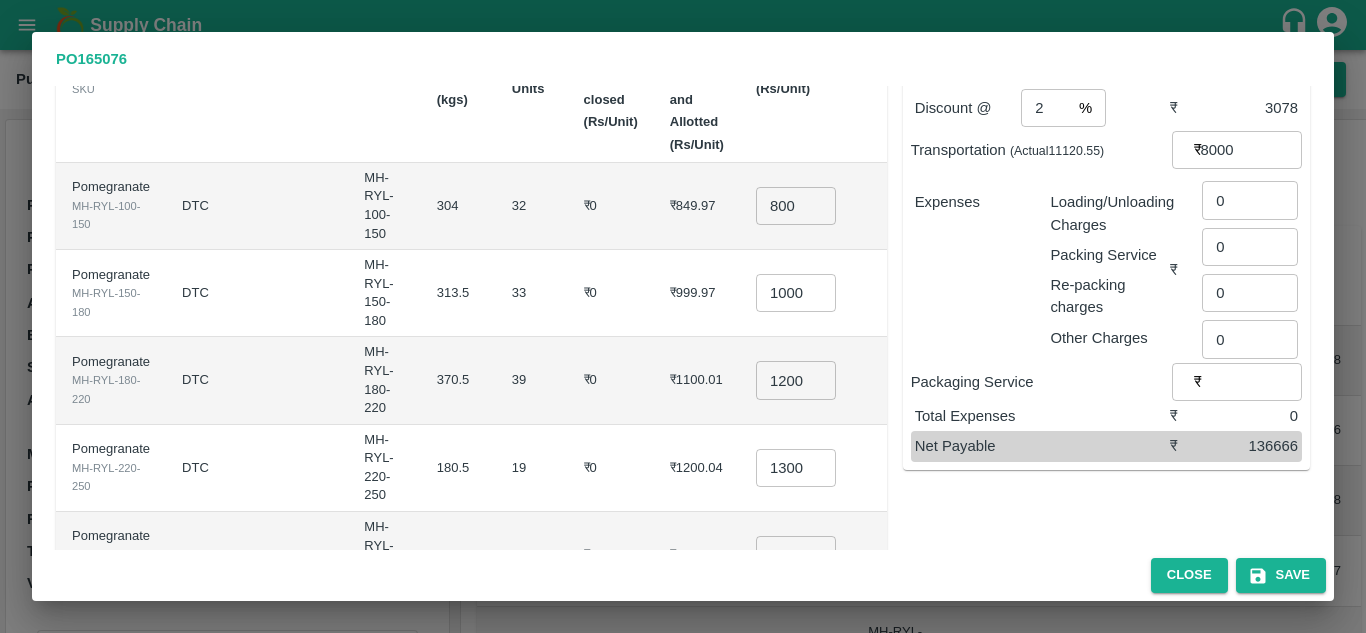 scroll, scrollTop: 178, scrollLeft: 0, axis: vertical 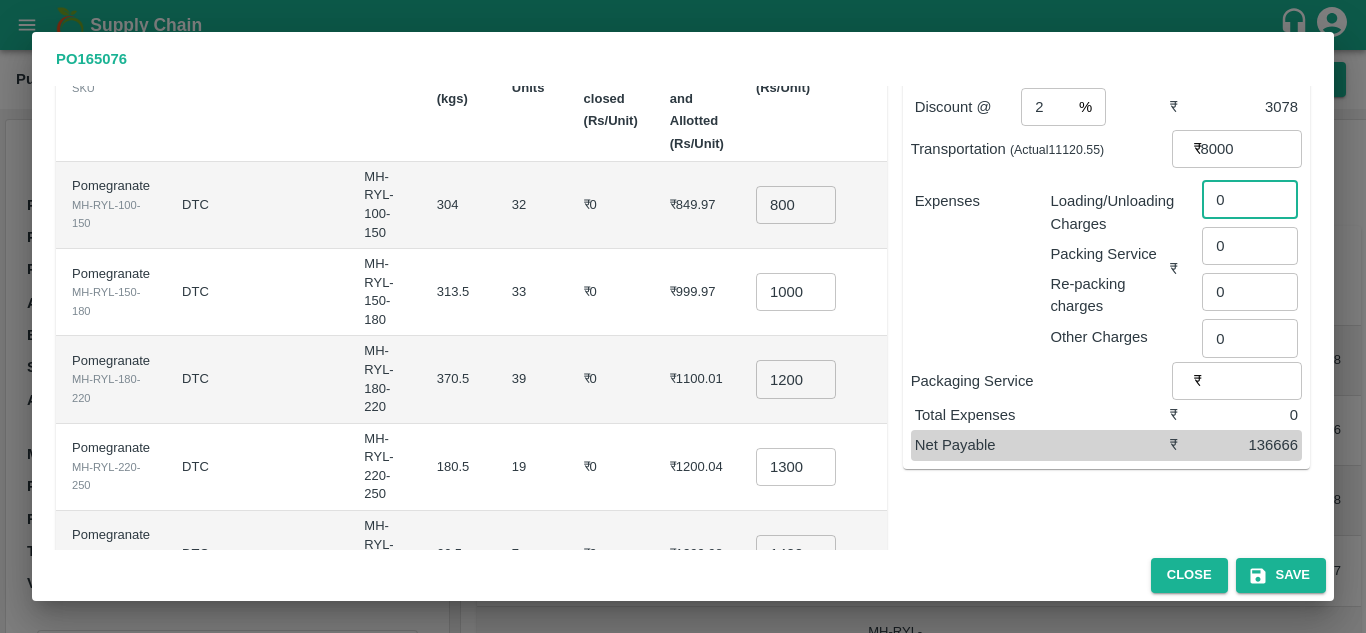 click on "0" at bounding box center (1250, 199) 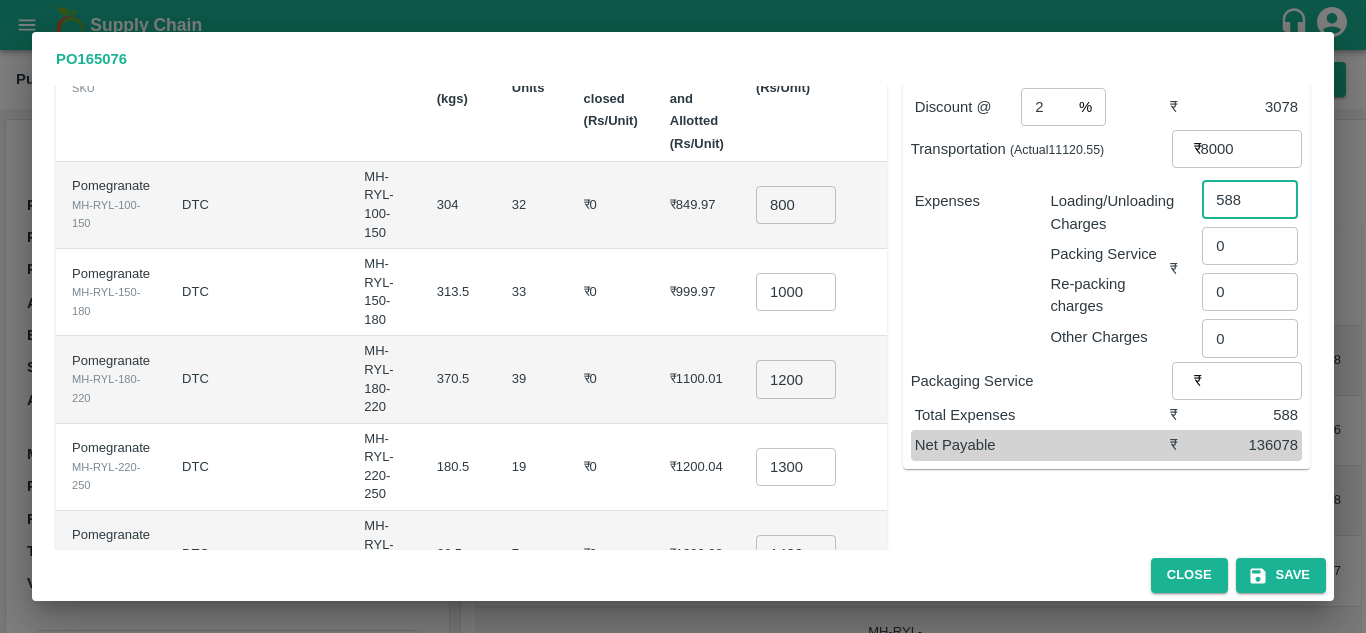 type on "588" 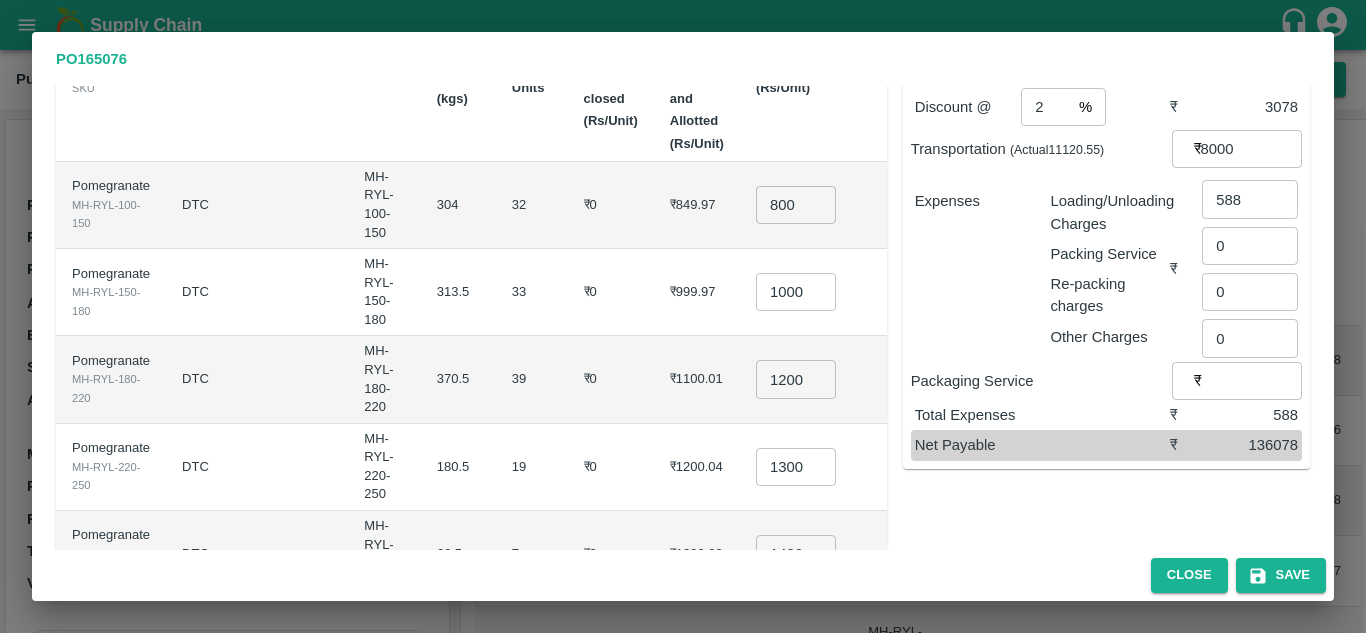click on "Expenses" at bounding box center [967, 261] 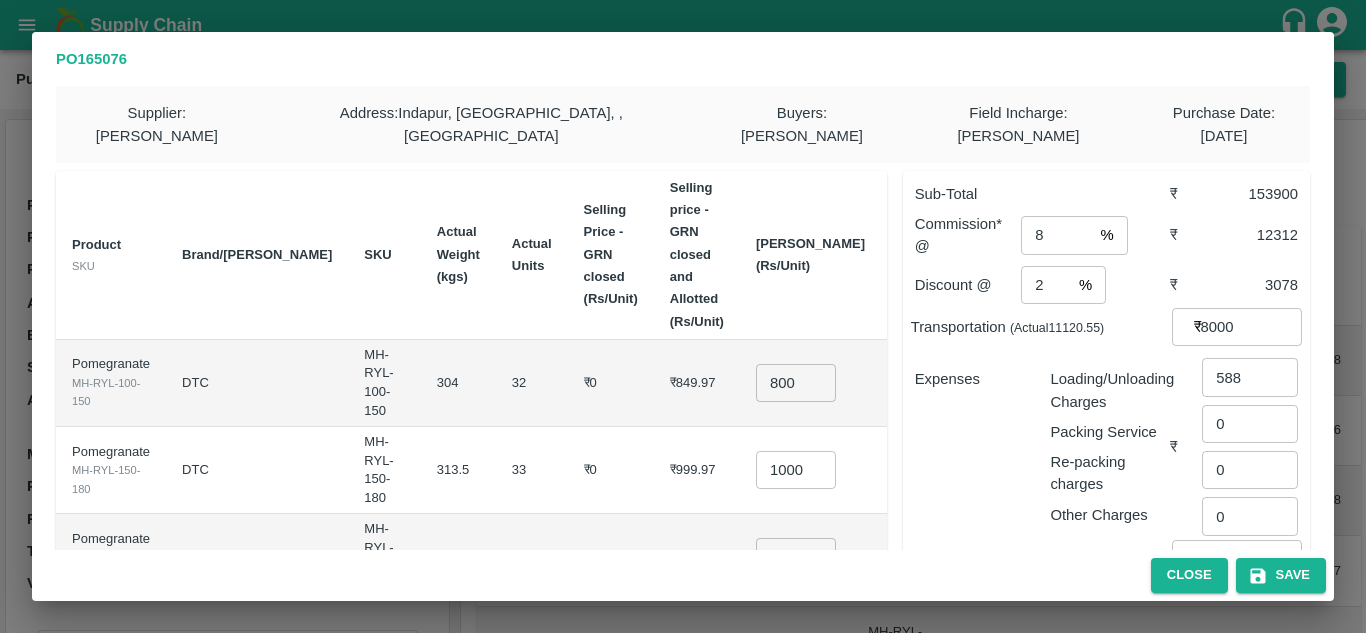 scroll, scrollTop: 0, scrollLeft: 0, axis: both 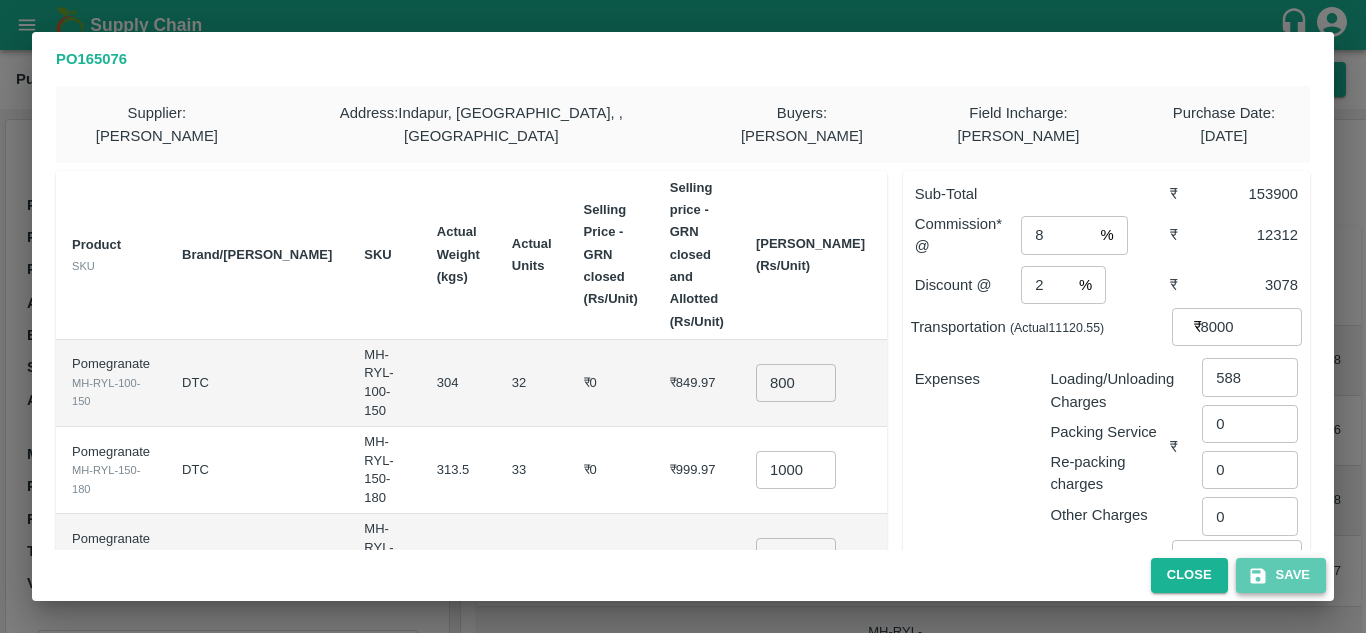 click on "Save" at bounding box center (1281, 575) 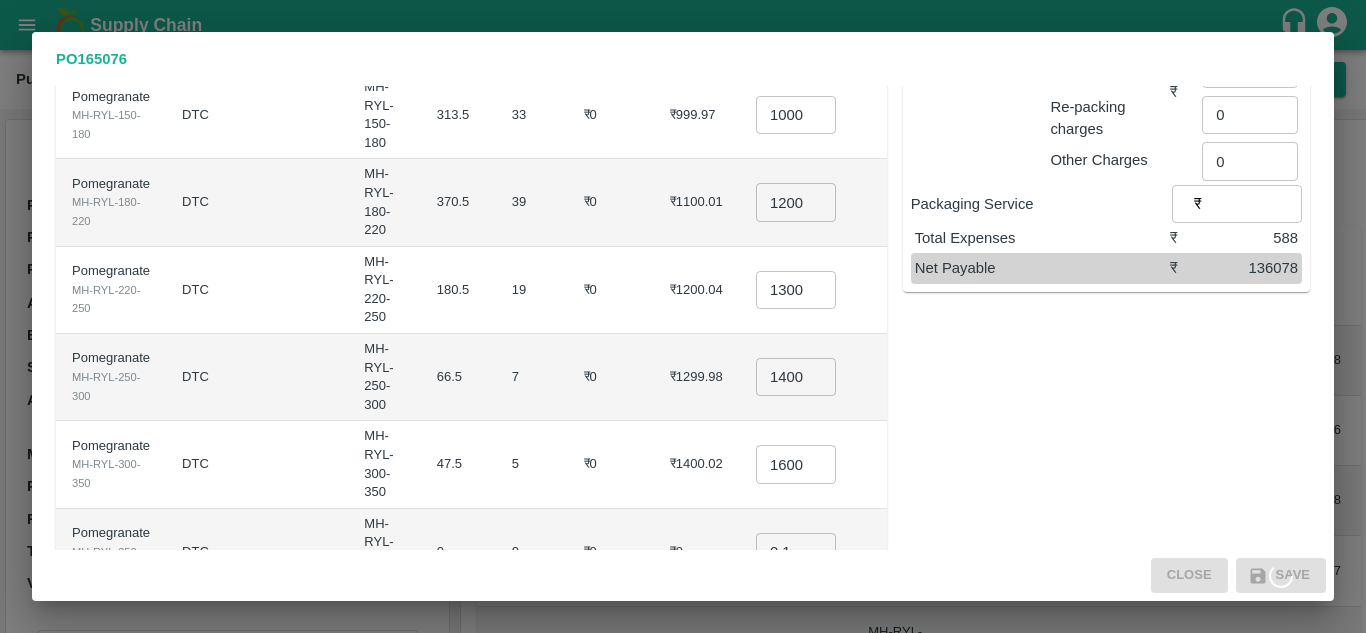 scroll, scrollTop: 384, scrollLeft: 0, axis: vertical 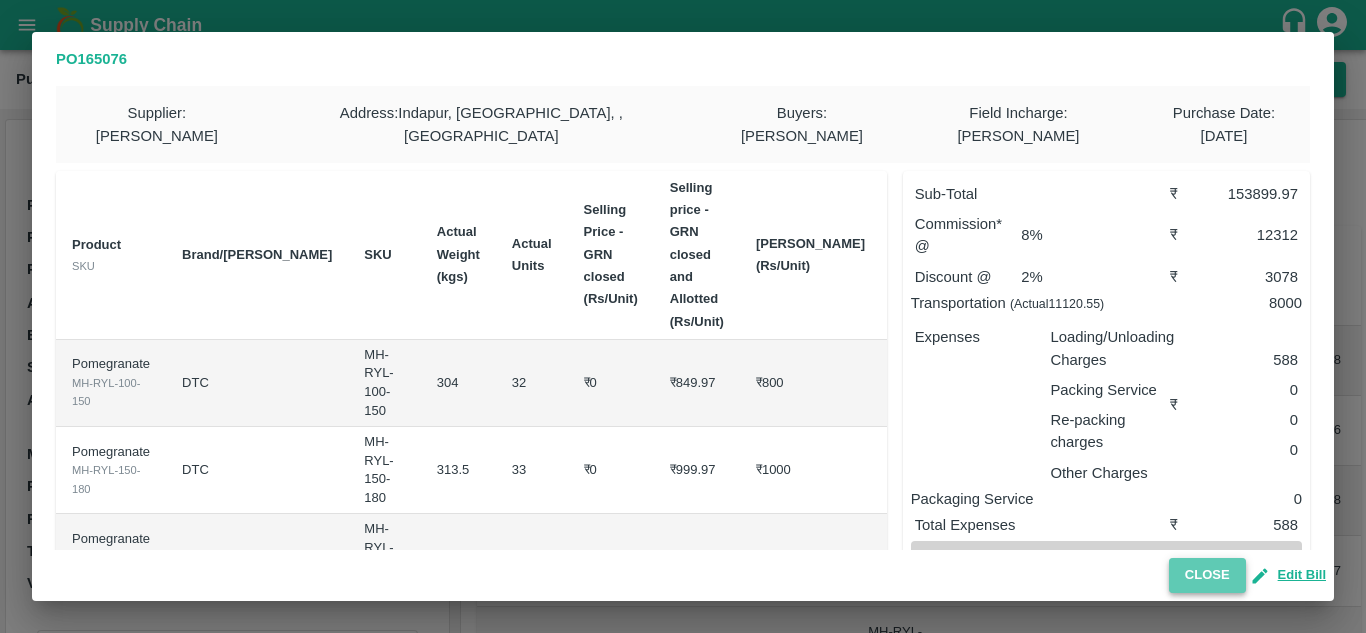 click on "Close" at bounding box center [1207, 575] 